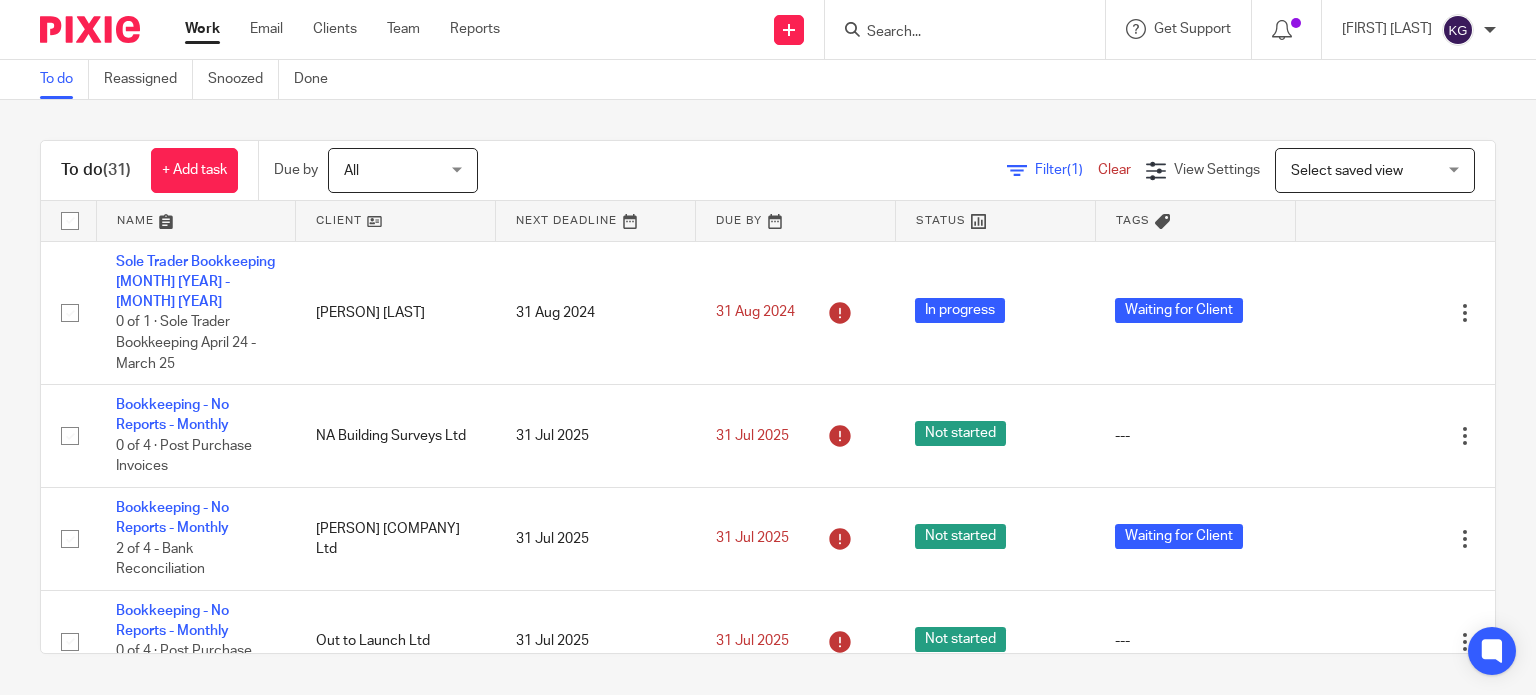 scroll, scrollTop: 0, scrollLeft: 0, axis: both 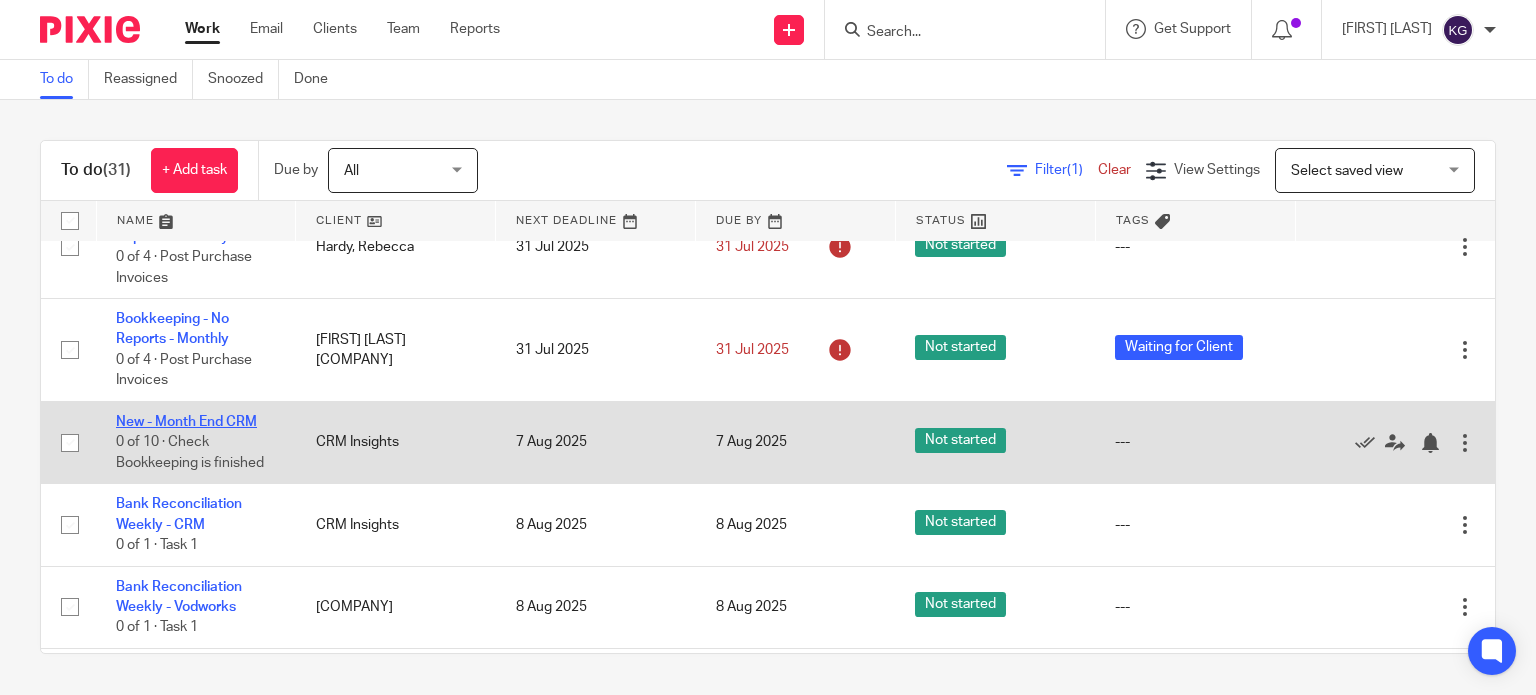 click on "New - Month End CRM" at bounding box center [186, 422] 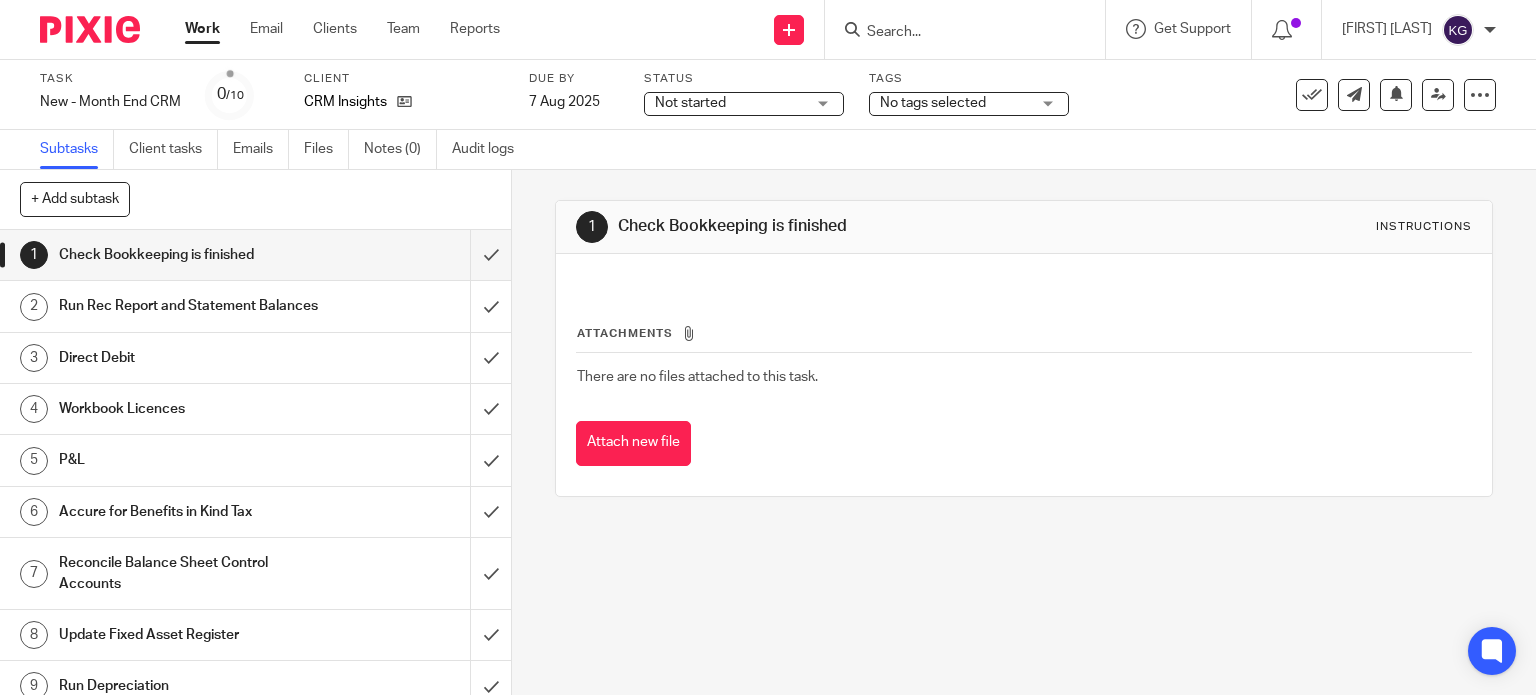 scroll, scrollTop: 0, scrollLeft: 0, axis: both 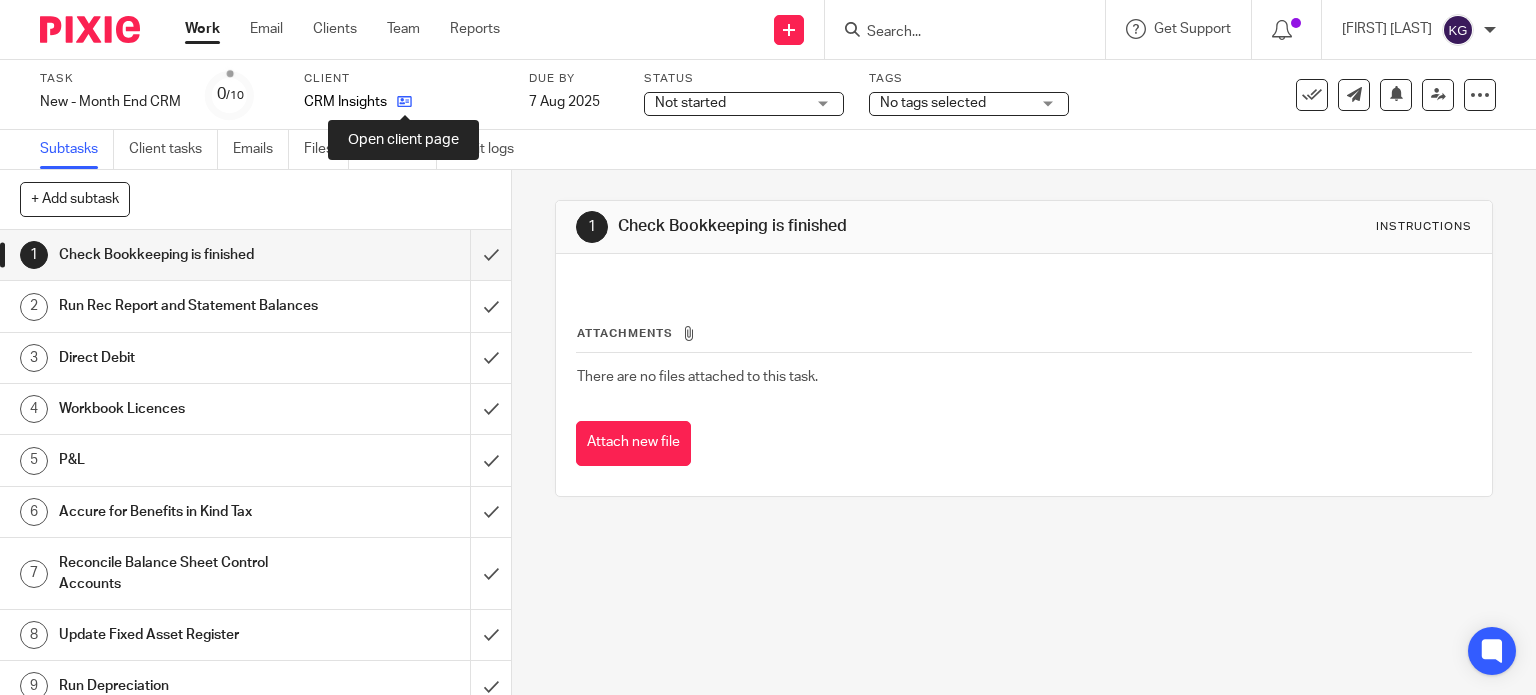 click at bounding box center [404, 101] 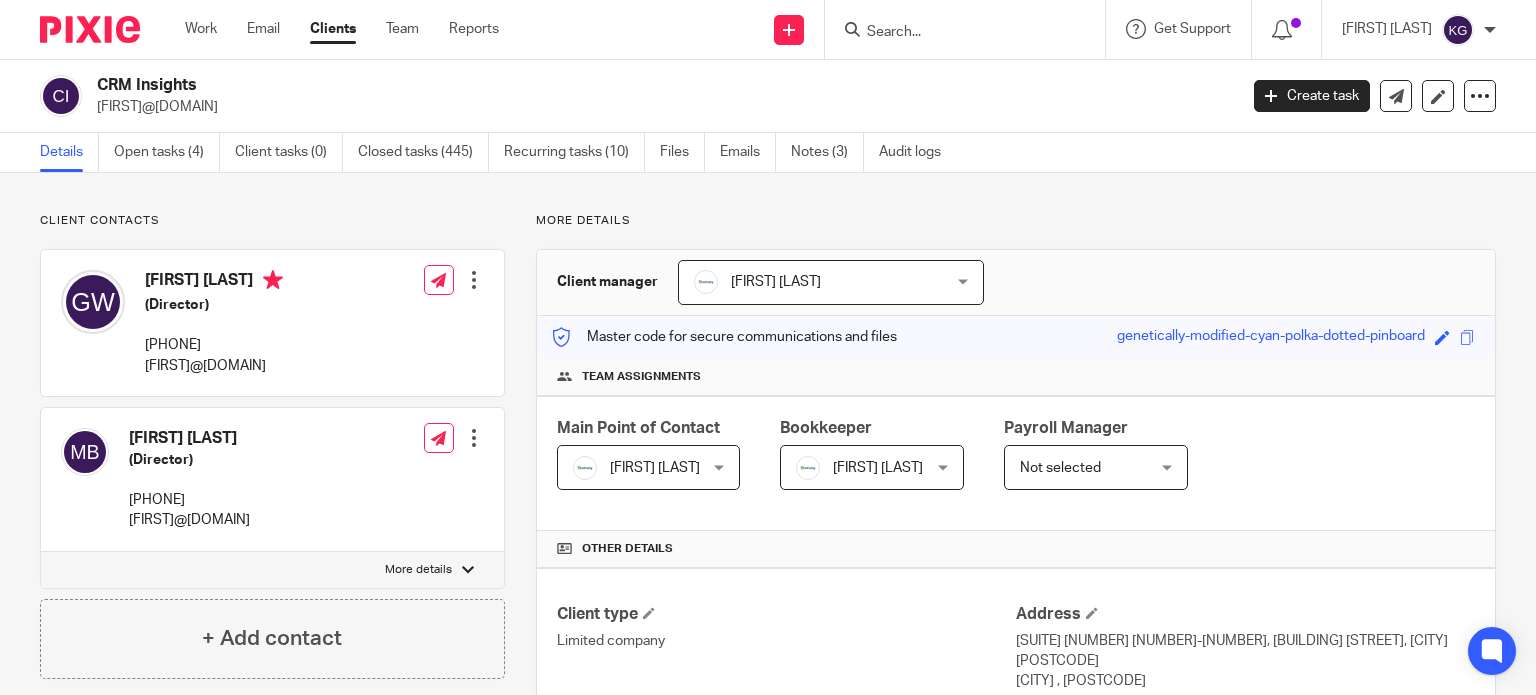 scroll, scrollTop: 0, scrollLeft: 0, axis: both 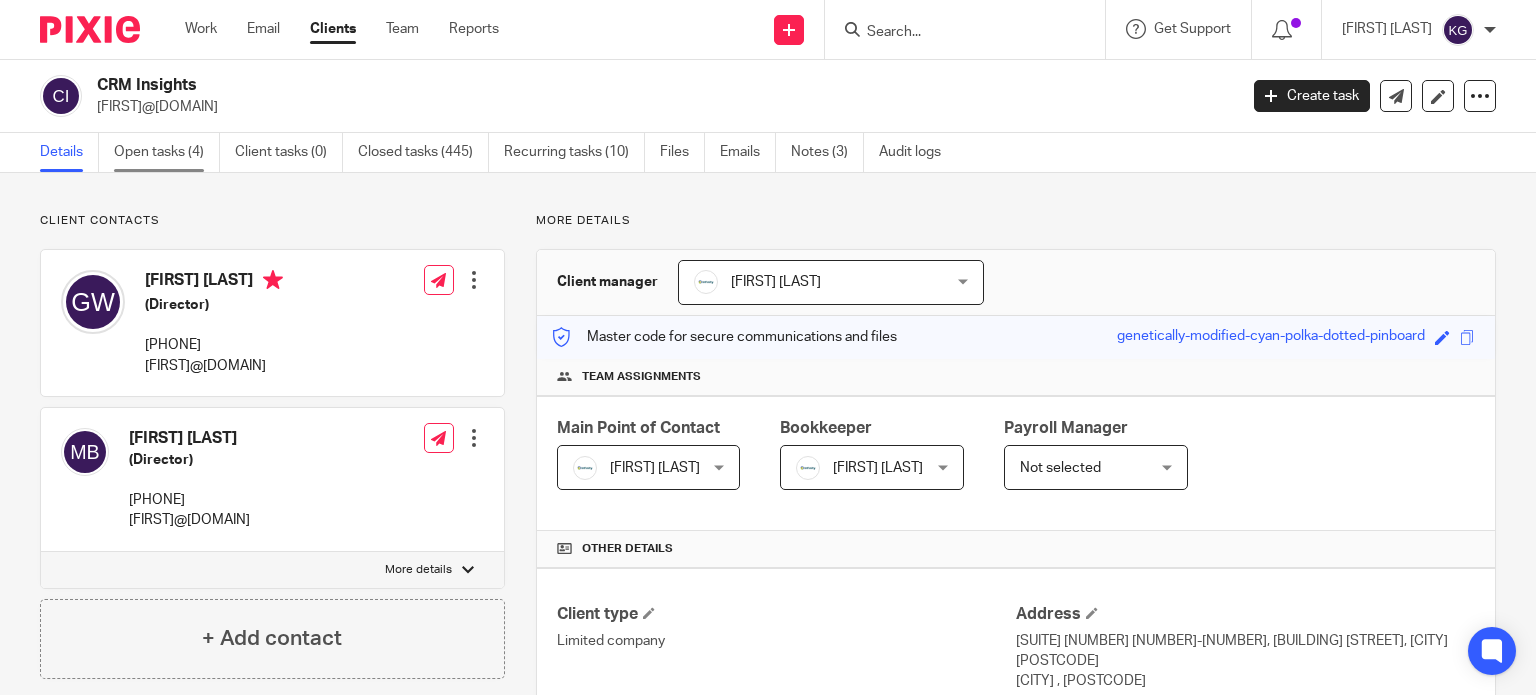 click on "Open tasks (4)" at bounding box center (167, 152) 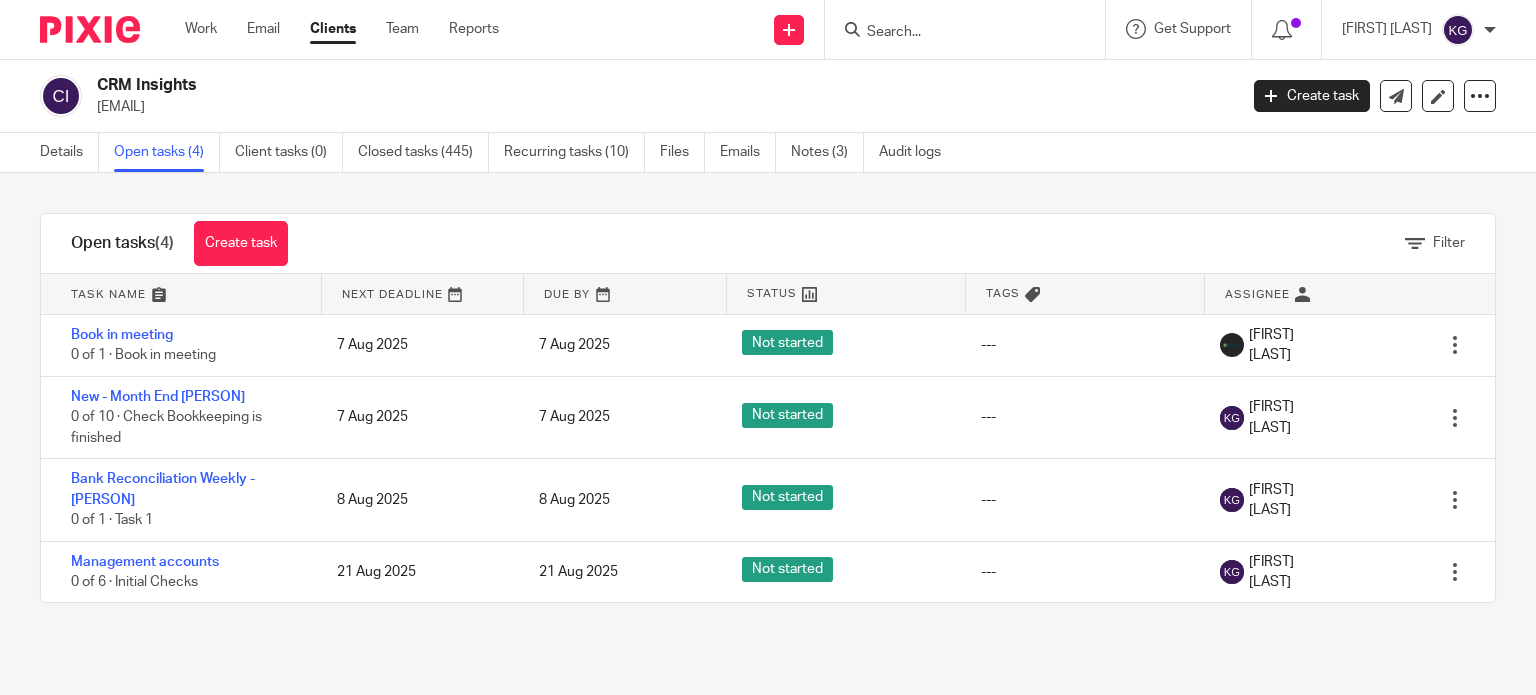 scroll, scrollTop: 0, scrollLeft: 0, axis: both 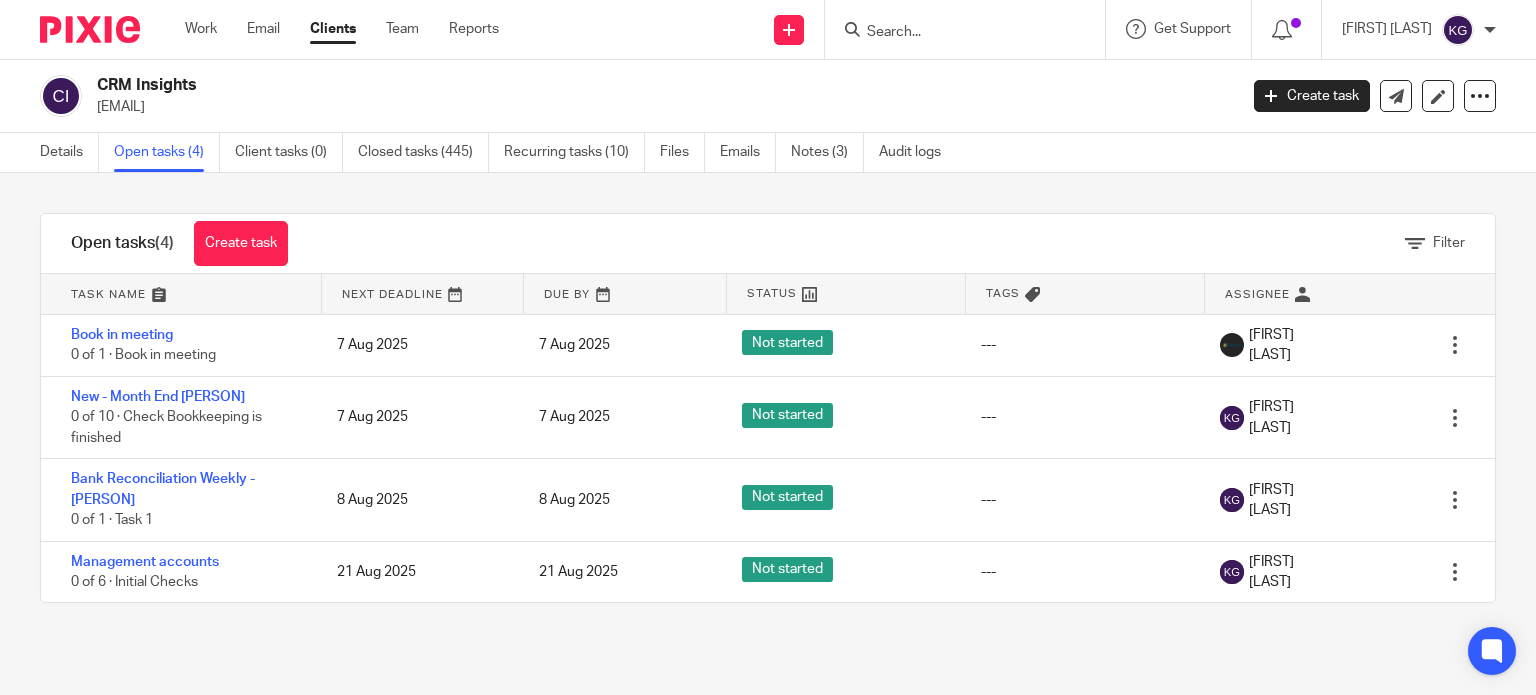 click on "Filter" at bounding box center (906, 243) 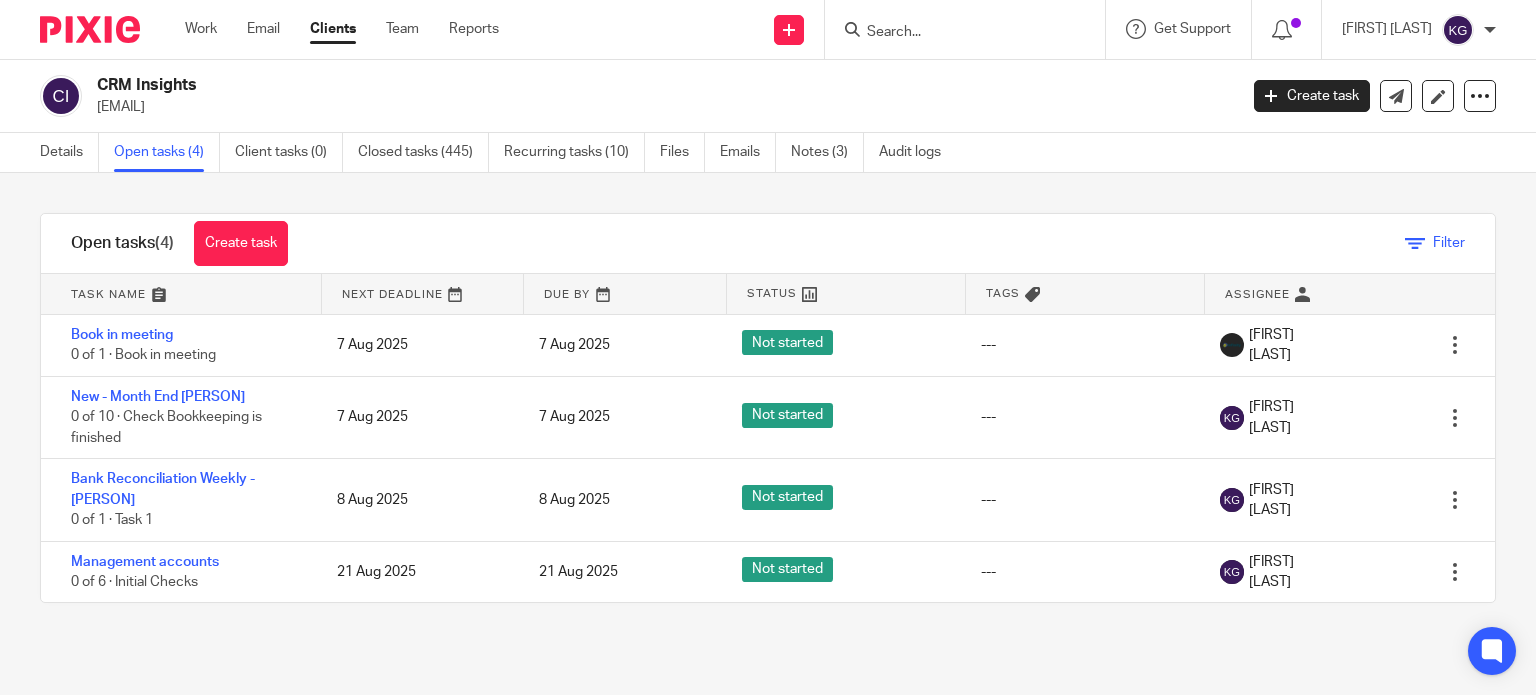 click on "Filter" at bounding box center [1449, 243] 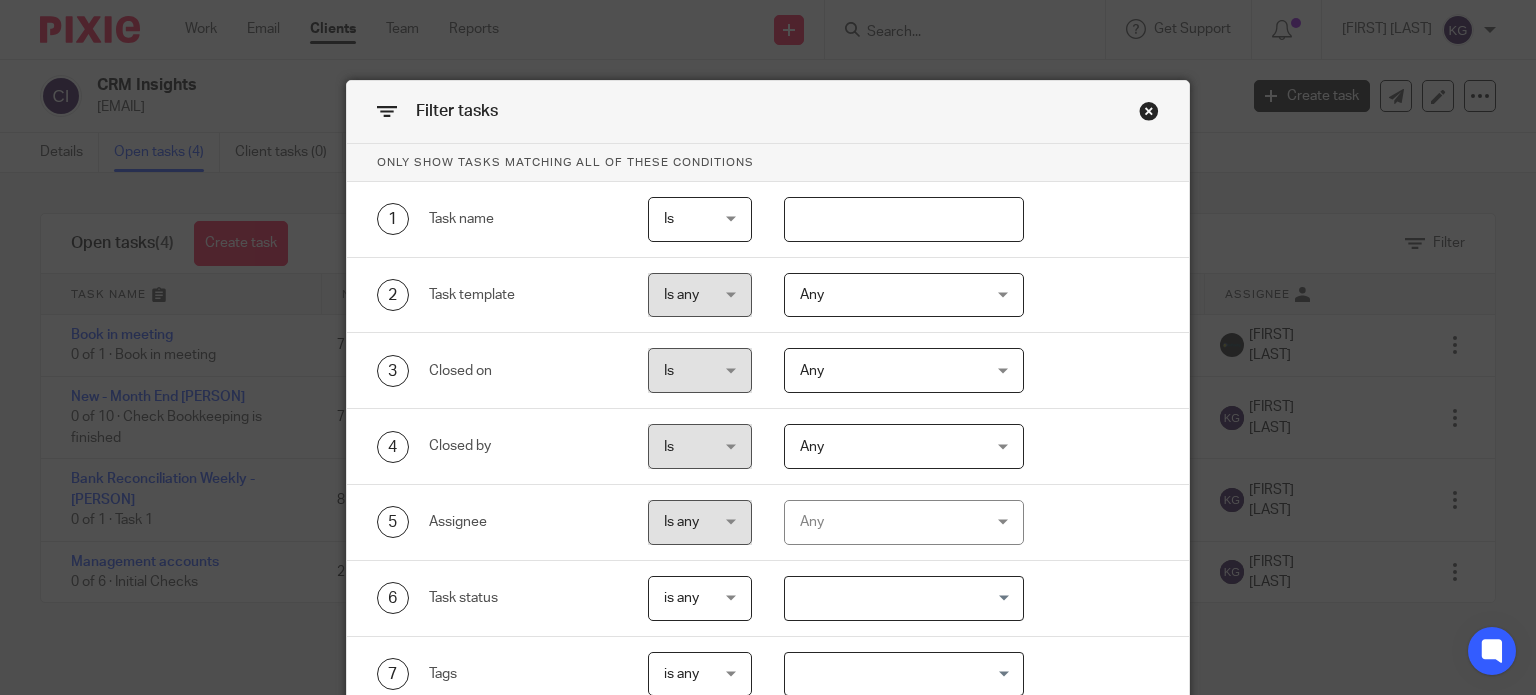 click on "Any" at bounding box center (889, 522) 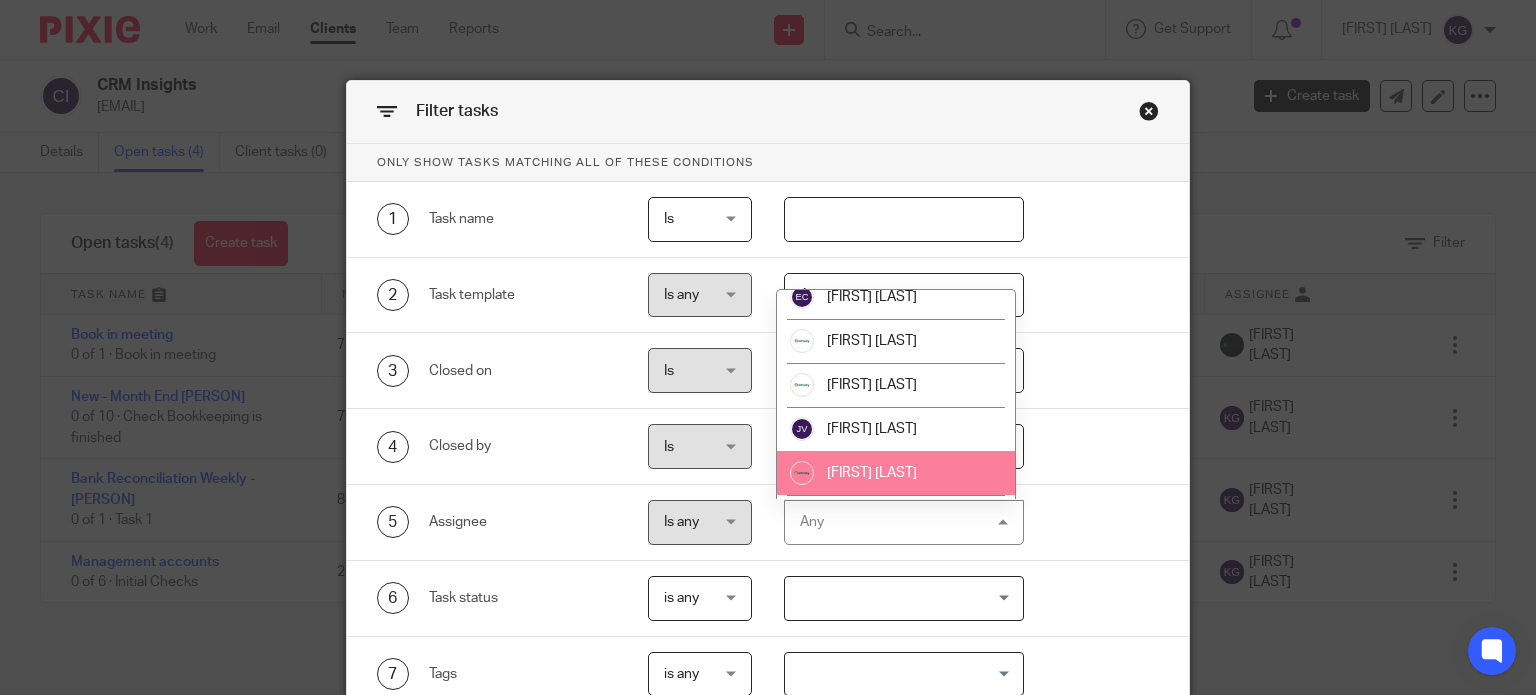 scroll, scrollTop: 200, scrollLeft: 0, axis: vertical 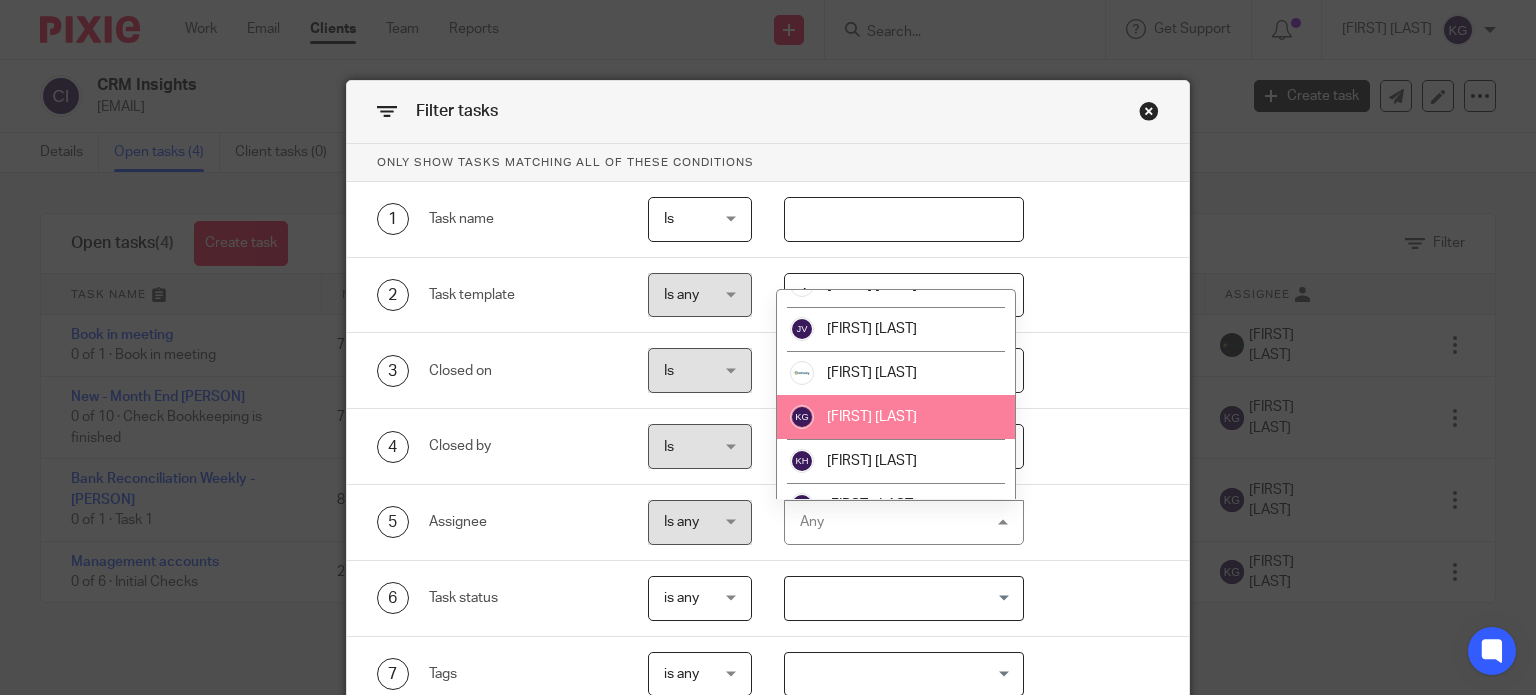 click on "[NAME] [NAME]" at bounding box center [872, 417] 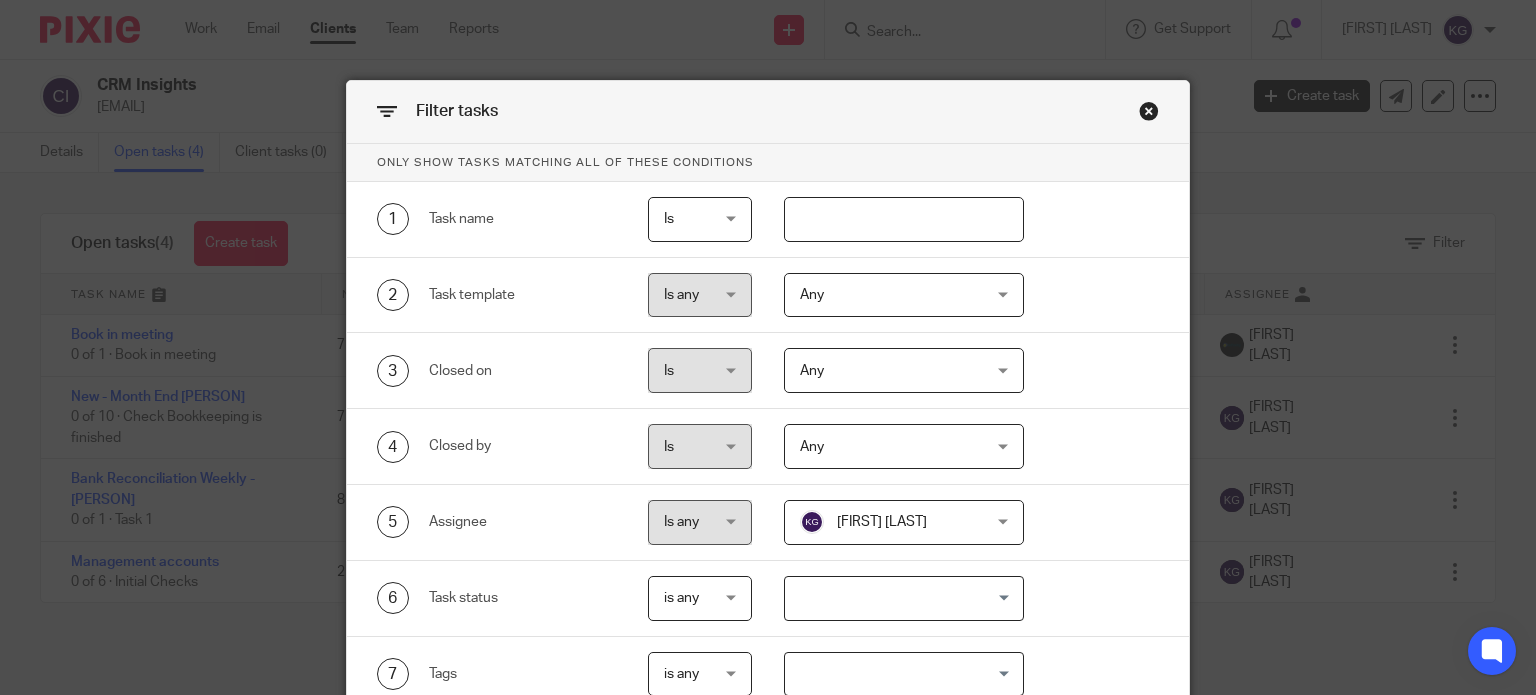 click on "4
Closed by
Is
Is
Is
is
Any
Any
Any
Aimee Tamburrini
Emma Coleman
Eve Parker
Imogen Jarvis
Jamie Vinn
Karl Newman
Kelly Gutteridge
Kerry Hall
Melissa Jones
Sarah Wills" at bounding box center (768, 447) 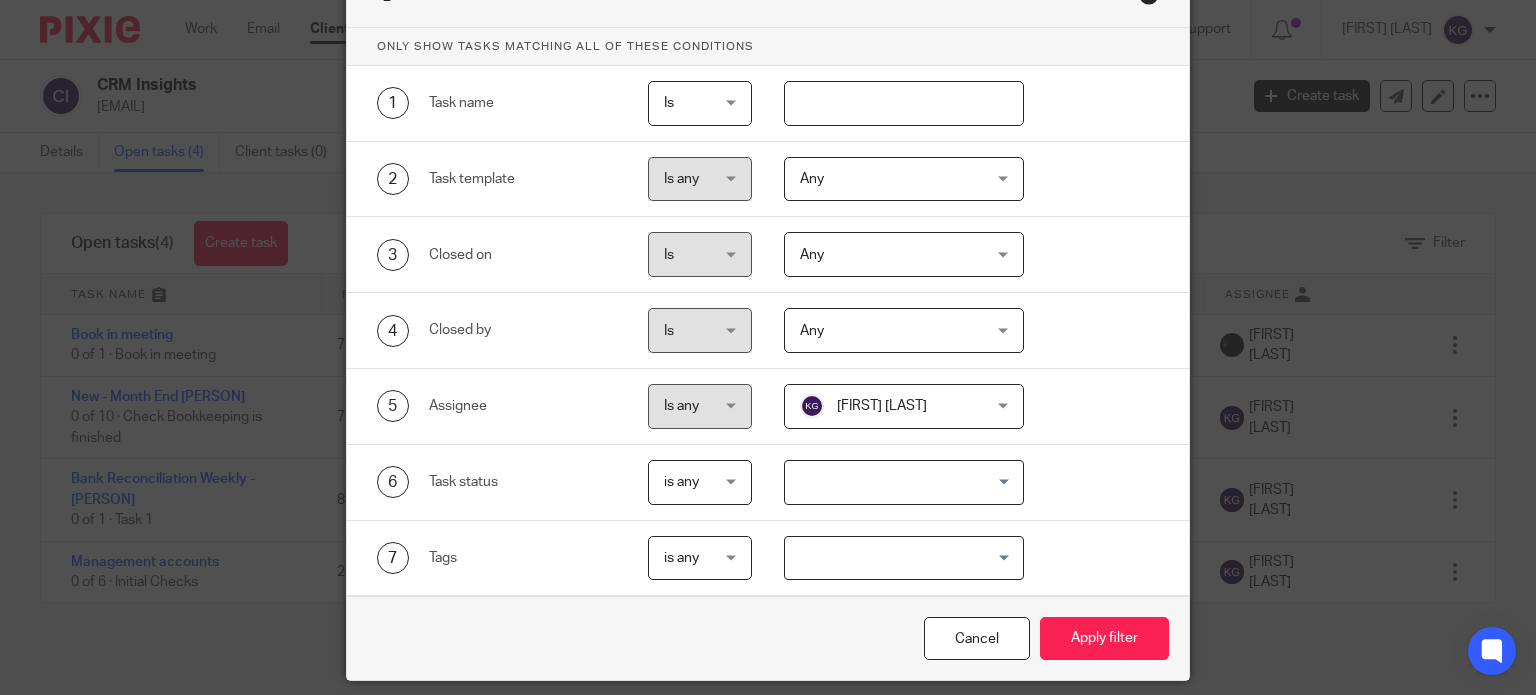 scroll, scrollTop: 180, scrollLeft: 0, axis: vertical 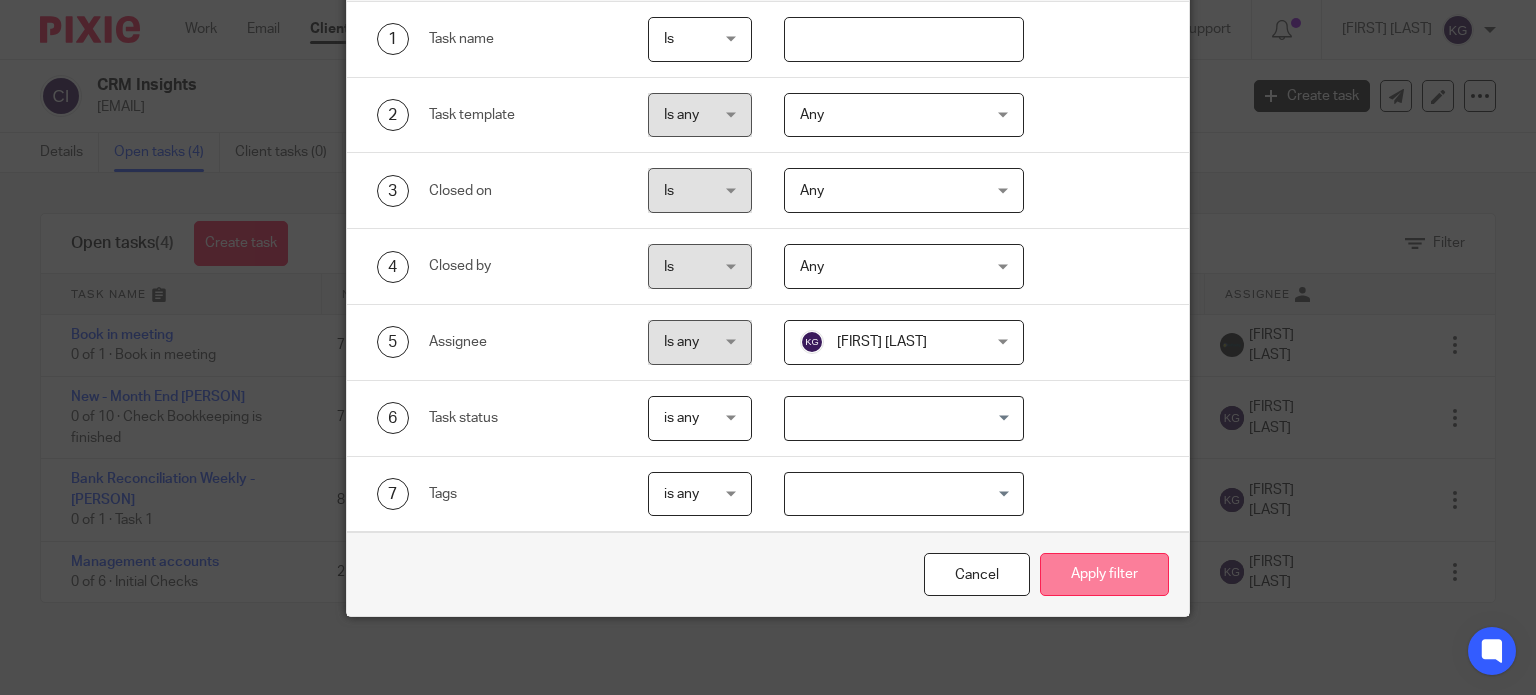 click on "Apply filter" at bounding box center (1104, 574) 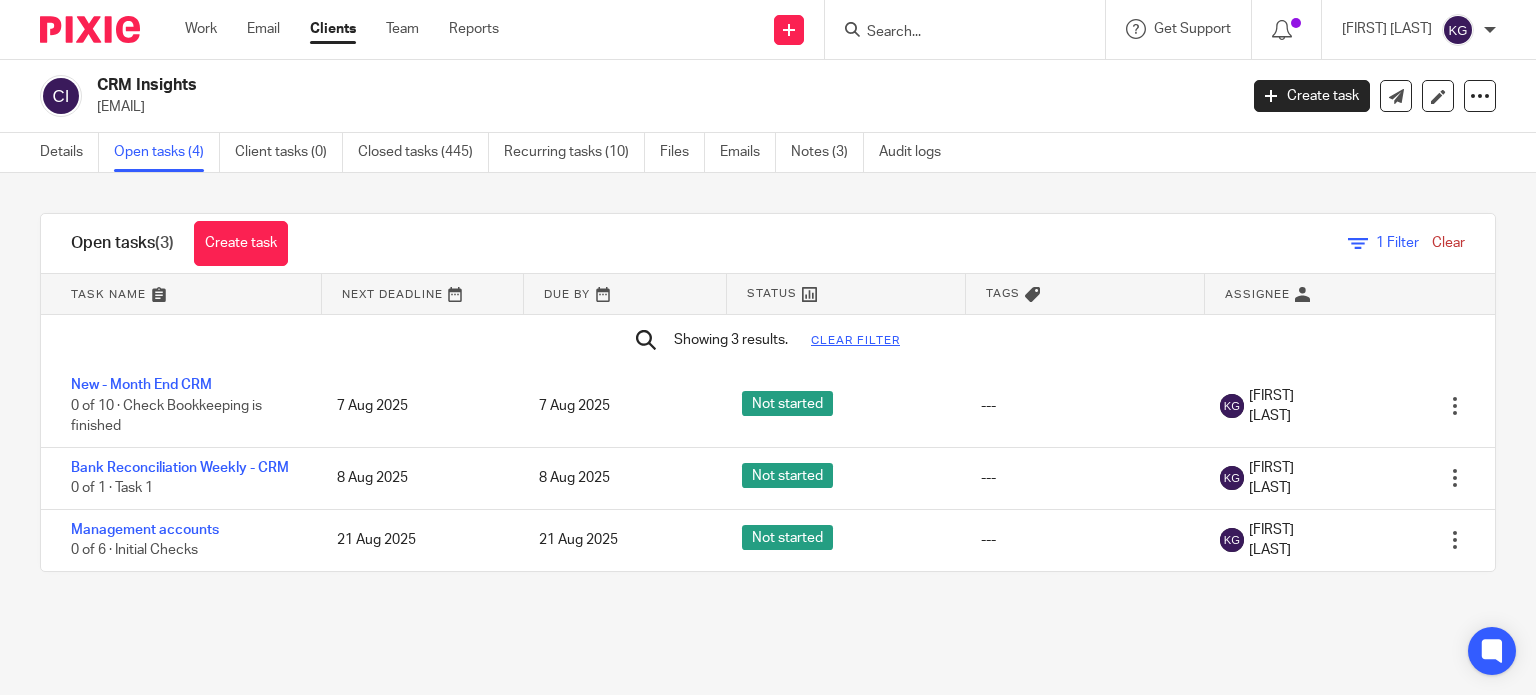 scroll, scrollTop: 0, scrollLeft: 0, axis: both 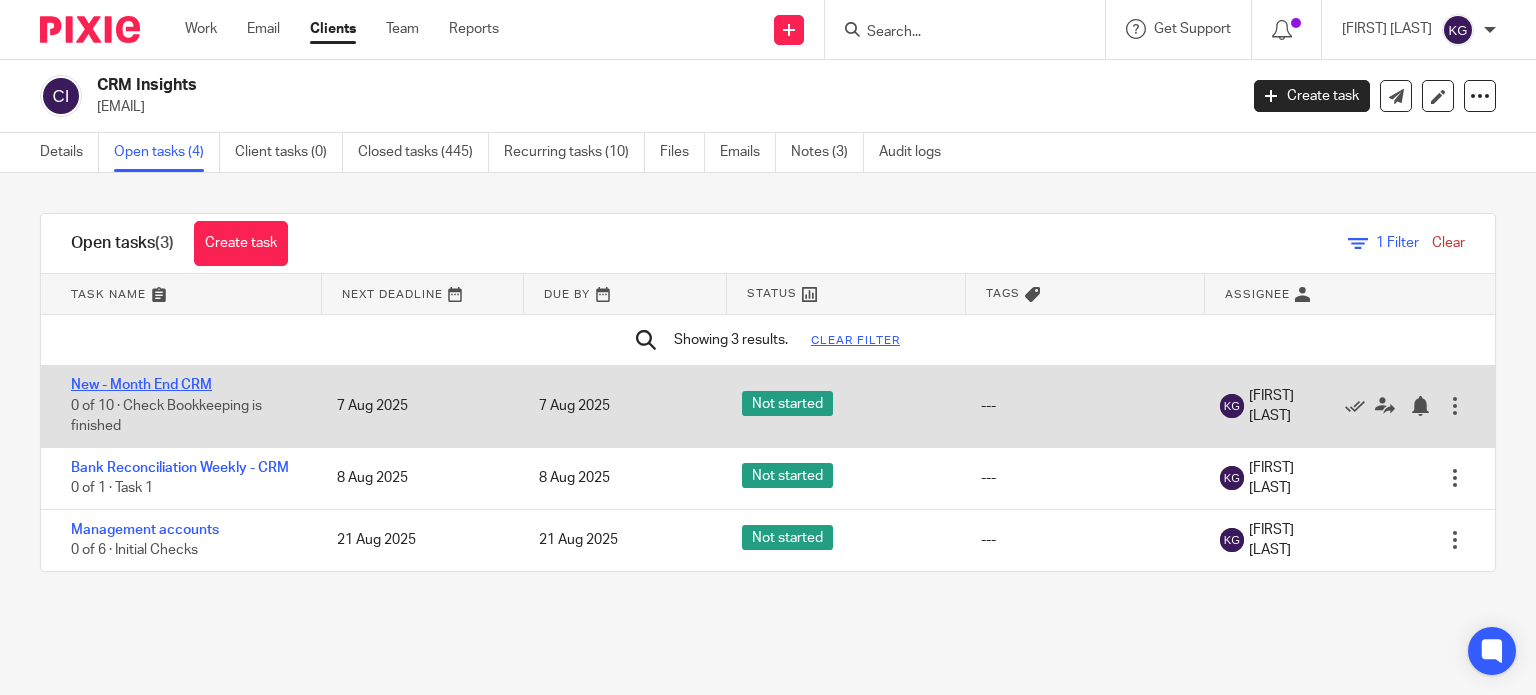 click on "New - Month End CRM" at bounding box center (141, 385) 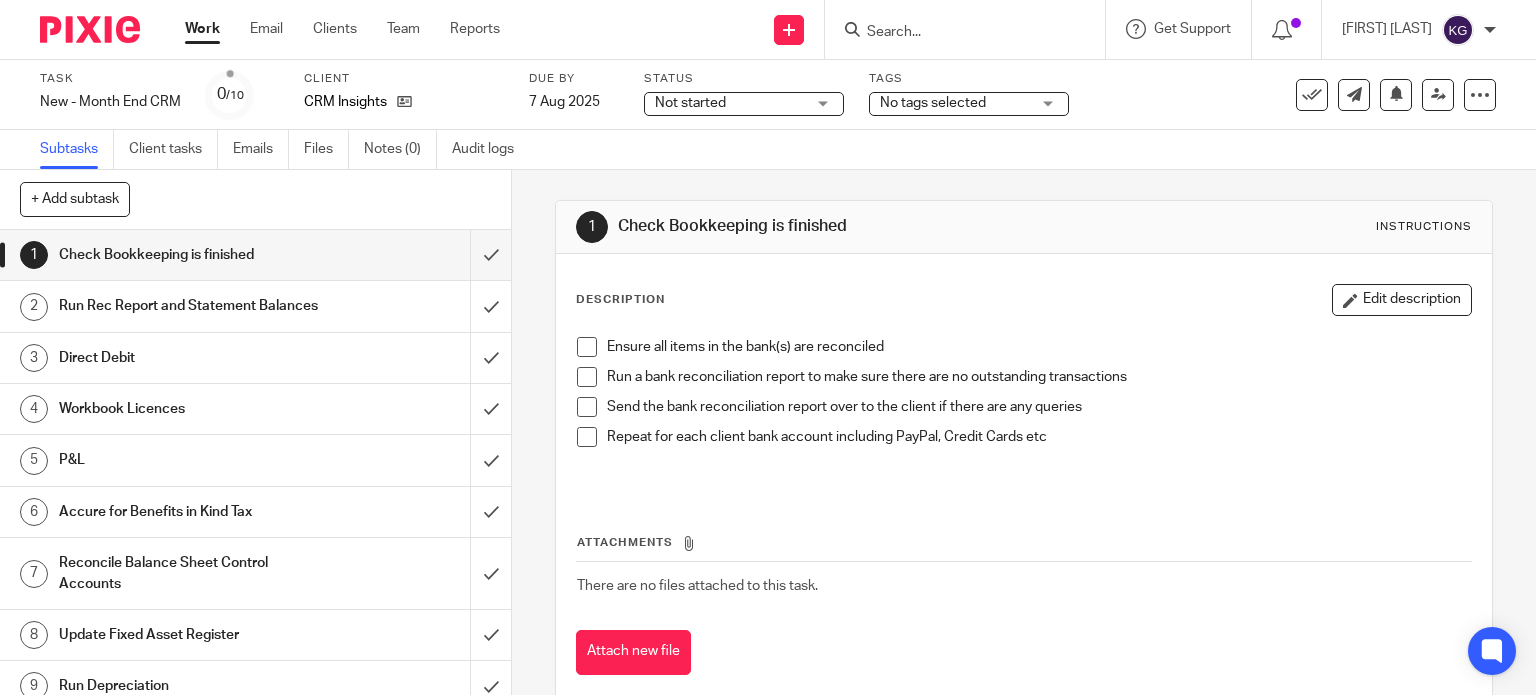 scroll, scrollTop: 0, scrollLeft: 0, axis: both 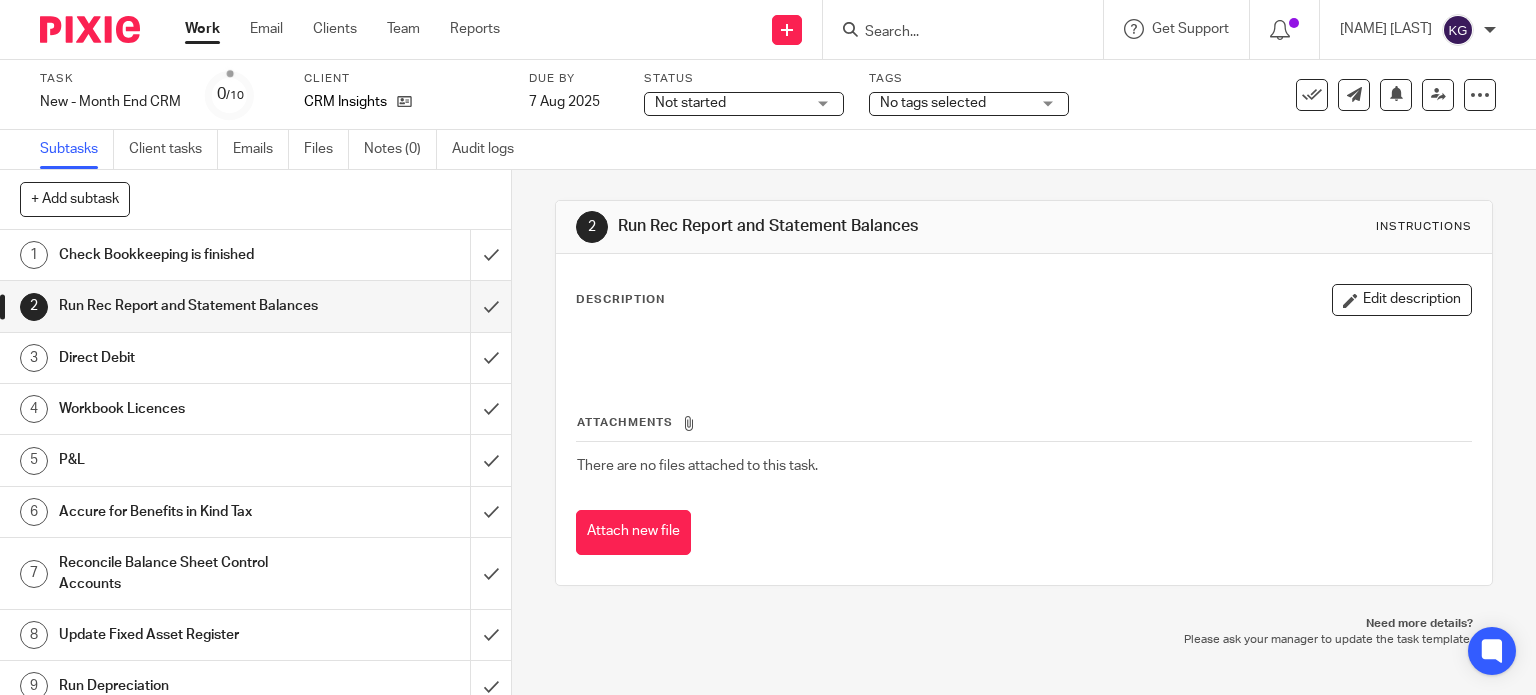 click on "Work" at bounding box center [202, 29] 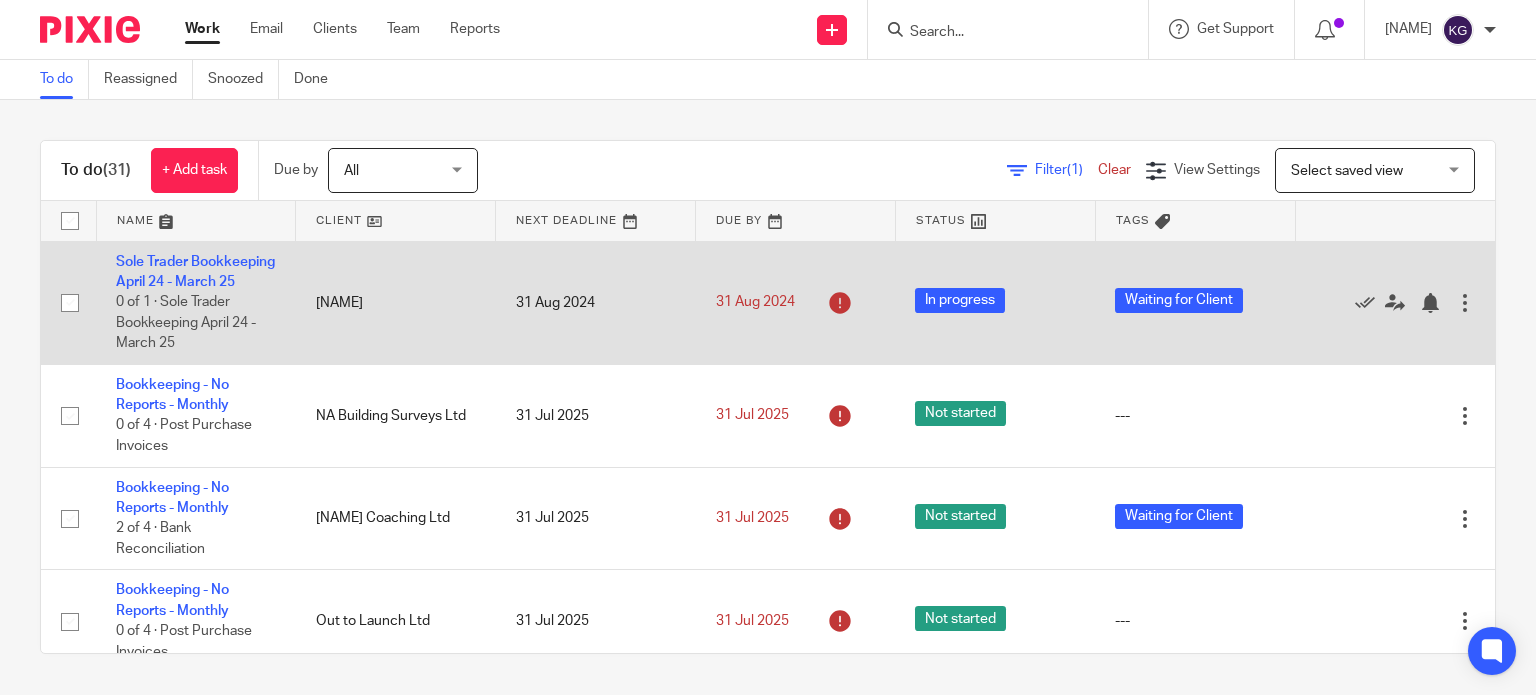 scroll, scrollTop: 0, scrollLeft: 0, axis: both 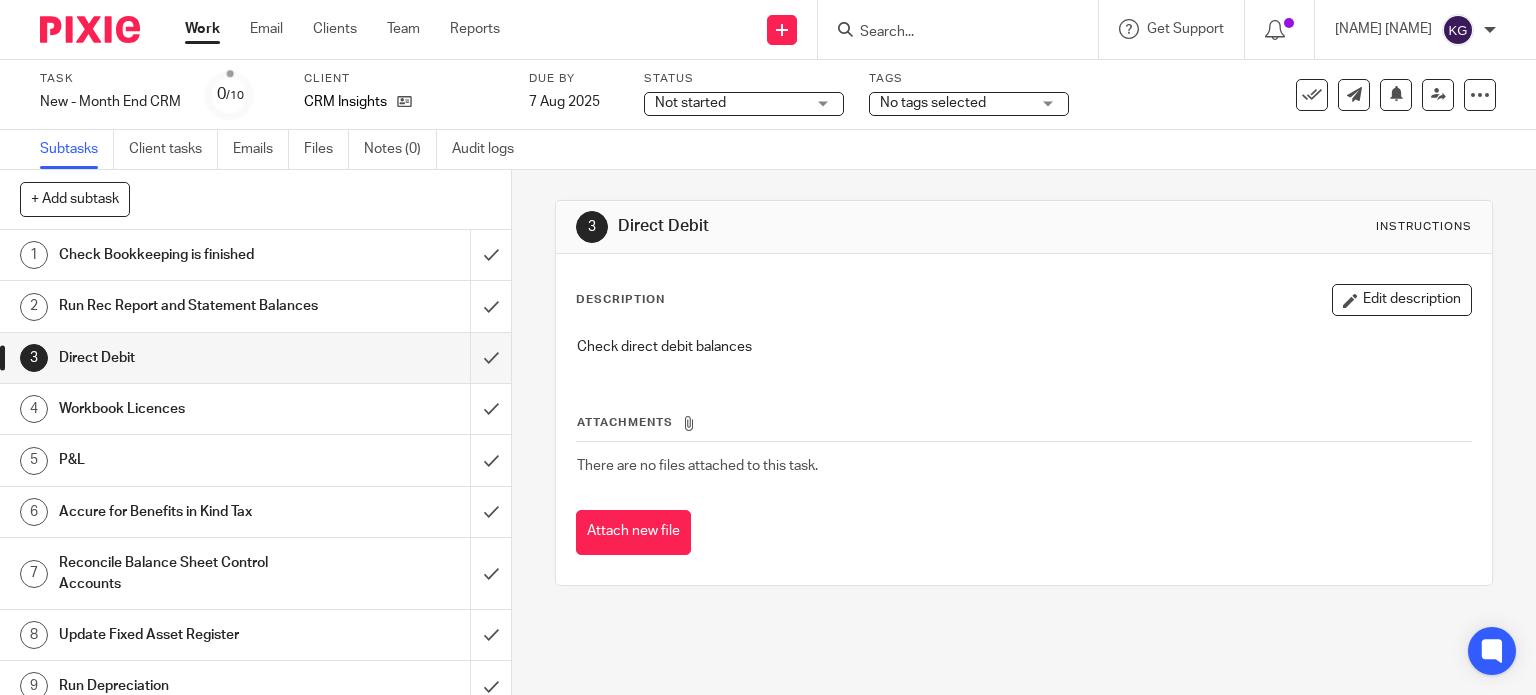 click on "Workbook Licences" at bounding box center [189, 409] 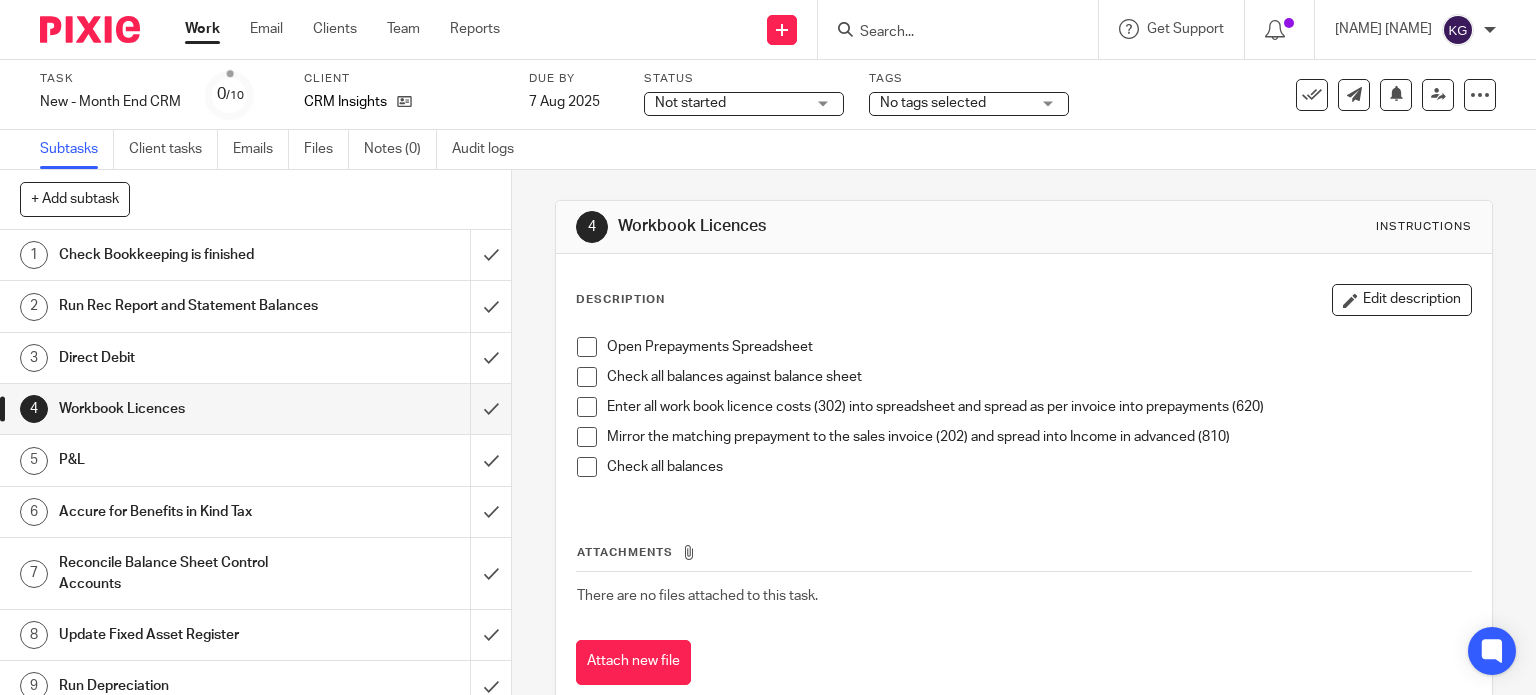 scroll, scrollTop: 0, scrollLeft: 0, axis: both 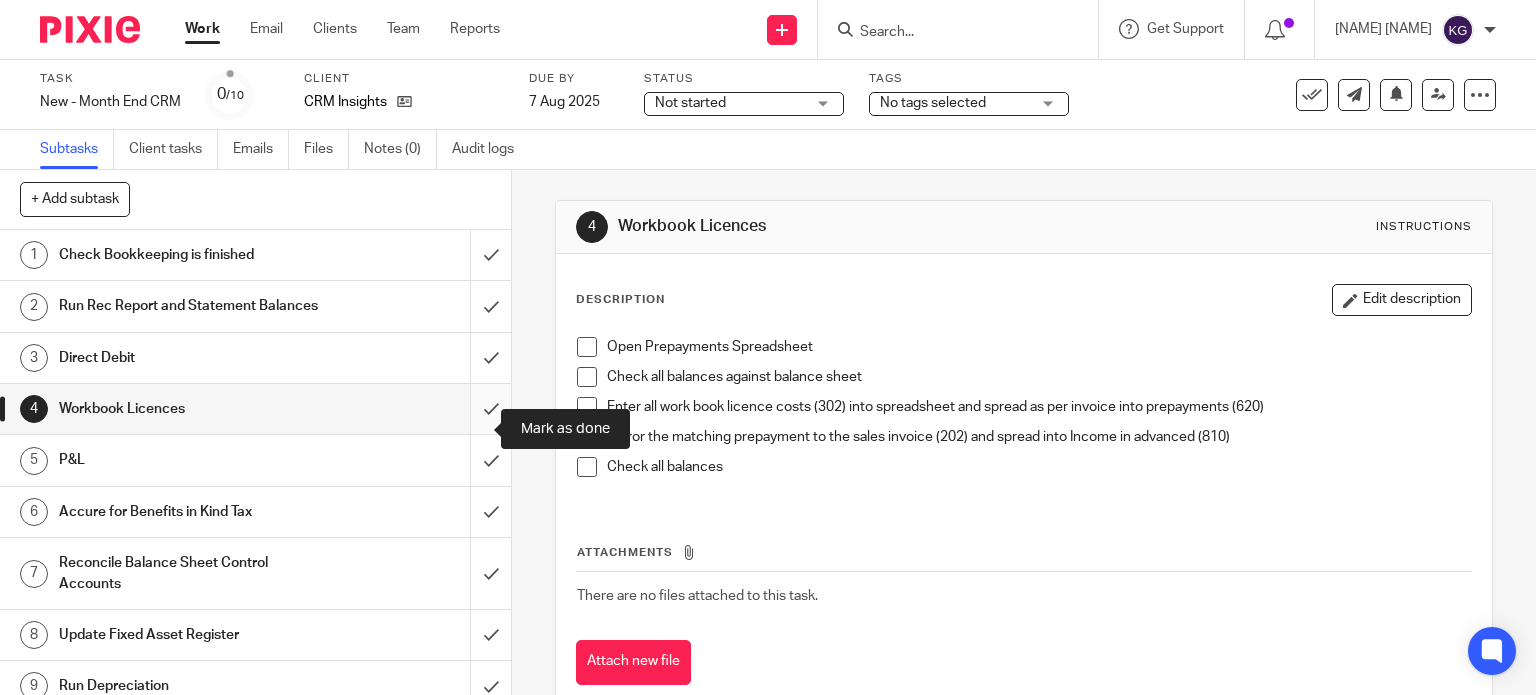 click at bounding box center (255, 409) 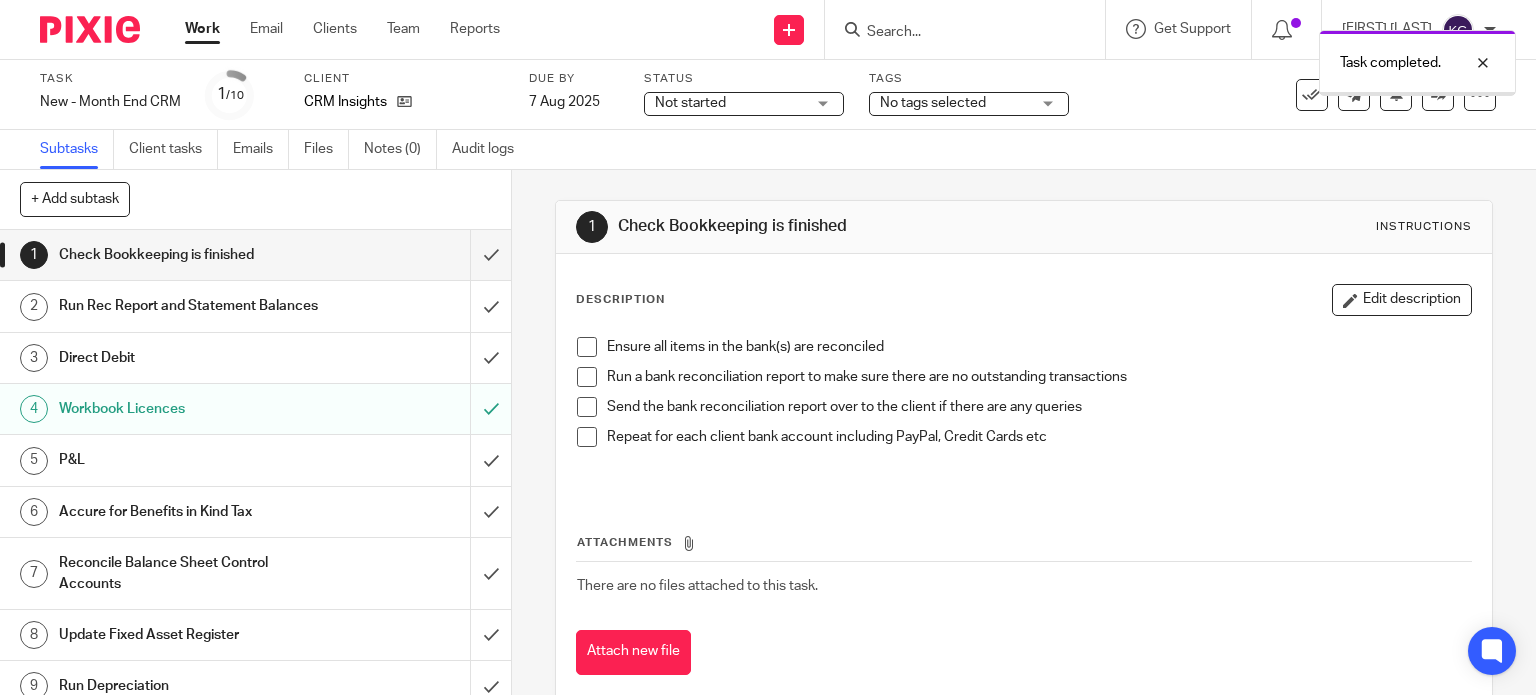scroll, scrollTop: 0, scrollLeft: 0, axis: both 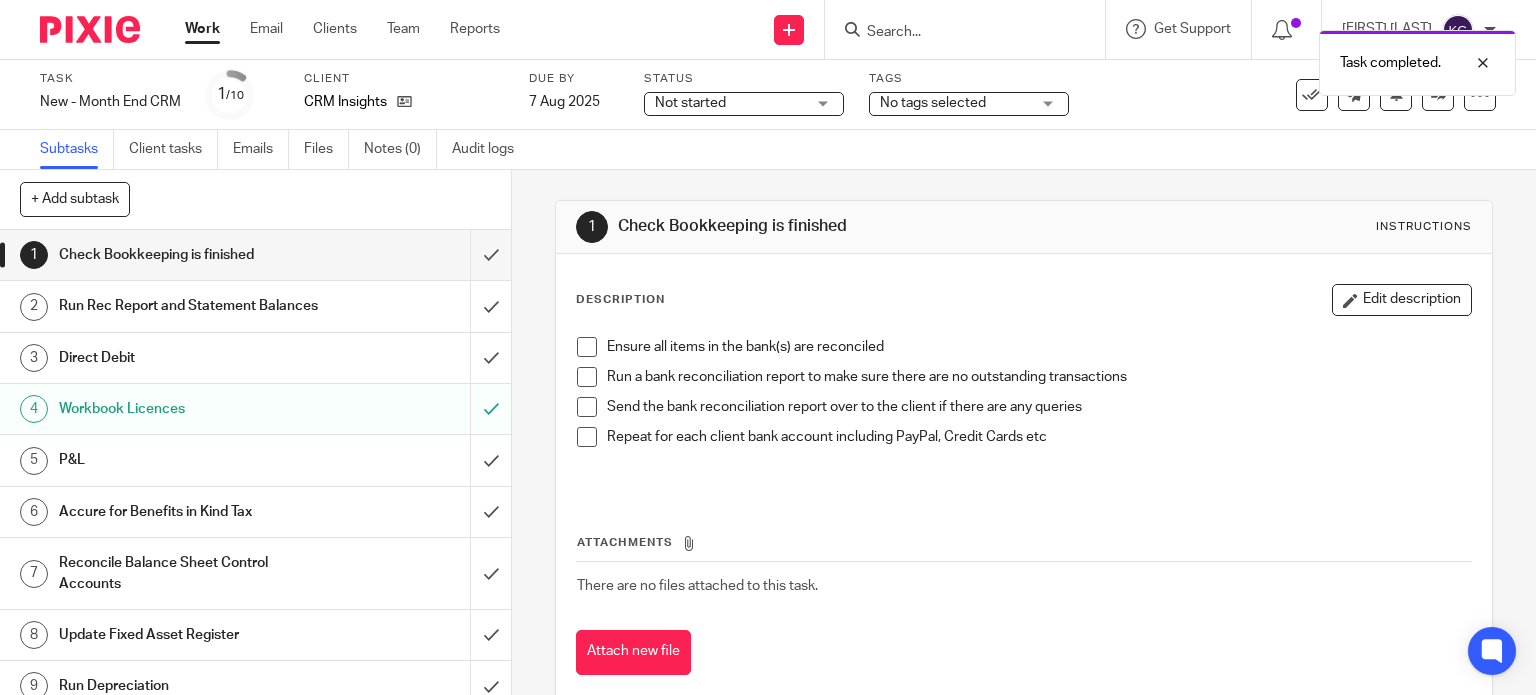 click on "P&L" at bounding box center [189, 460] 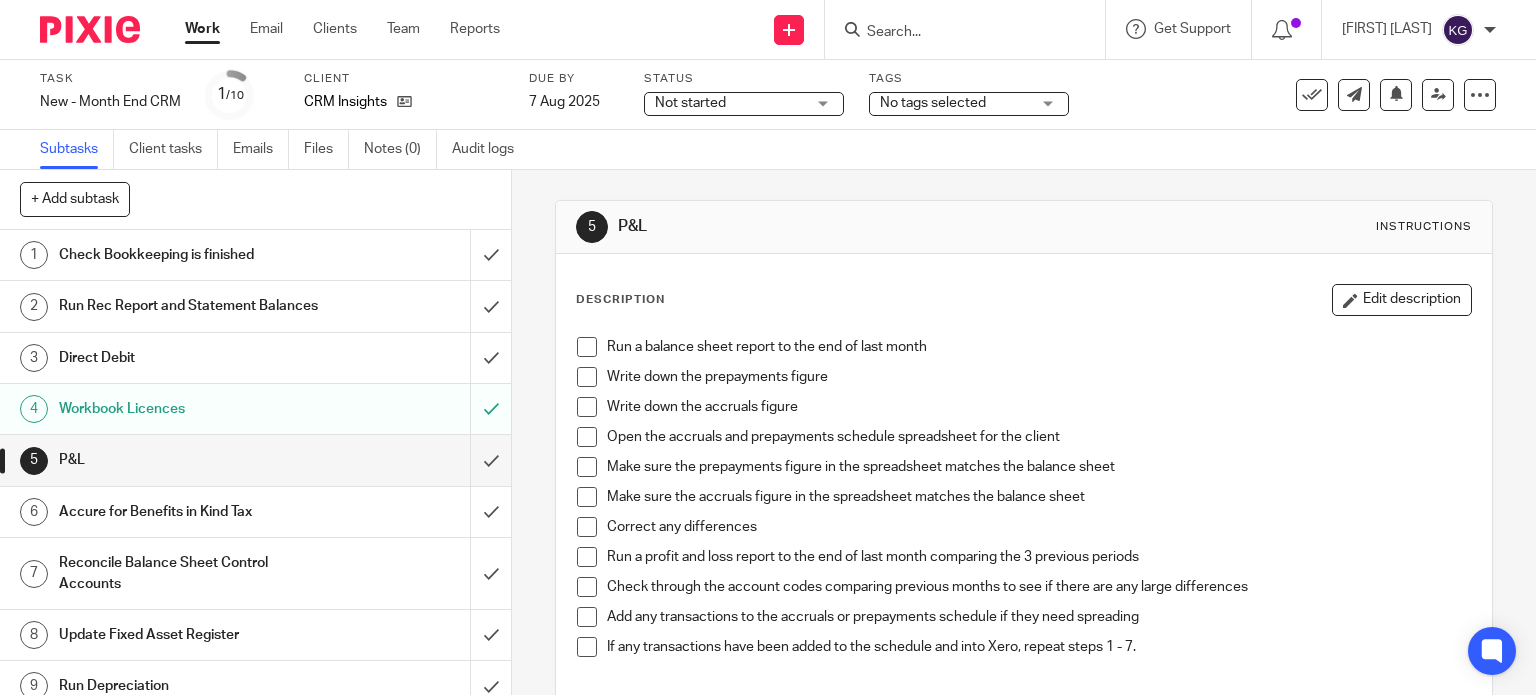 scroll, scrollTop: 0, scrollLeft: 0, axis: both 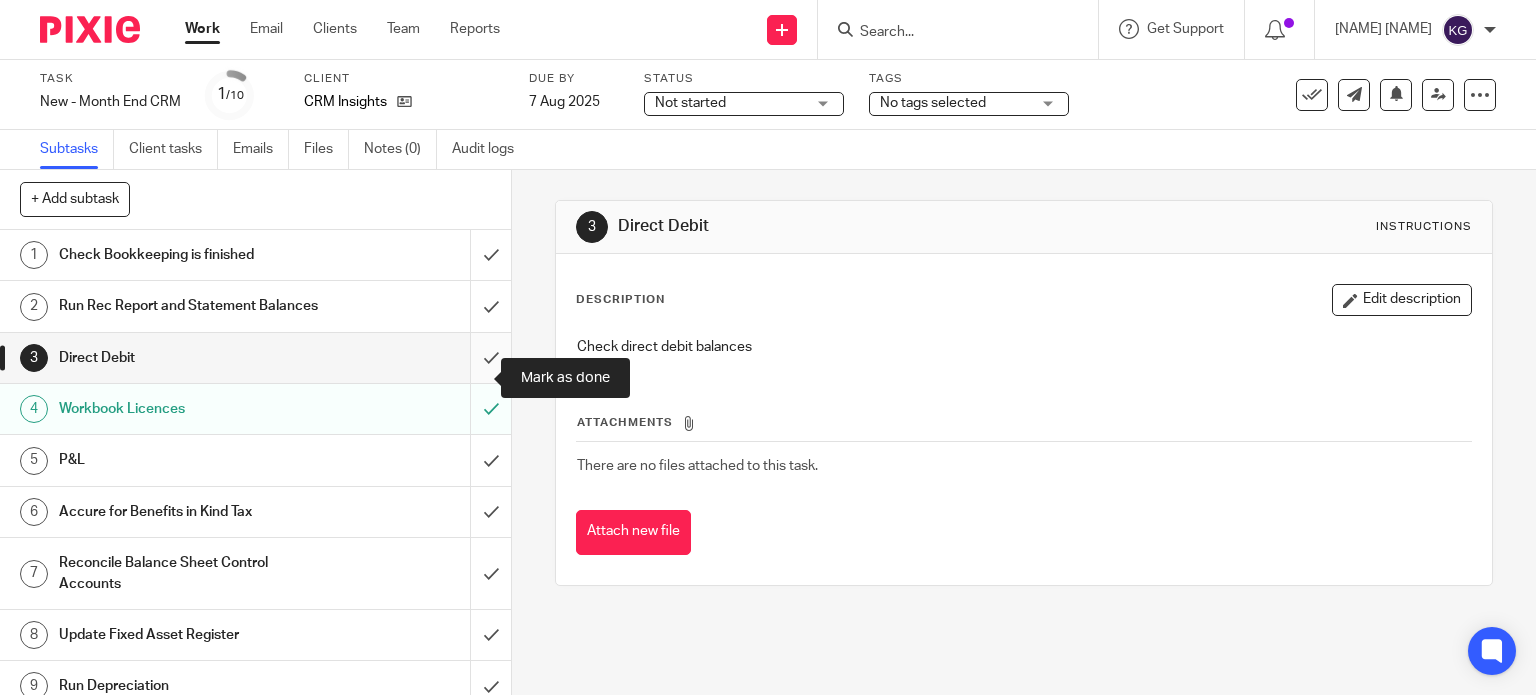 click at bounding box center (255, 358) 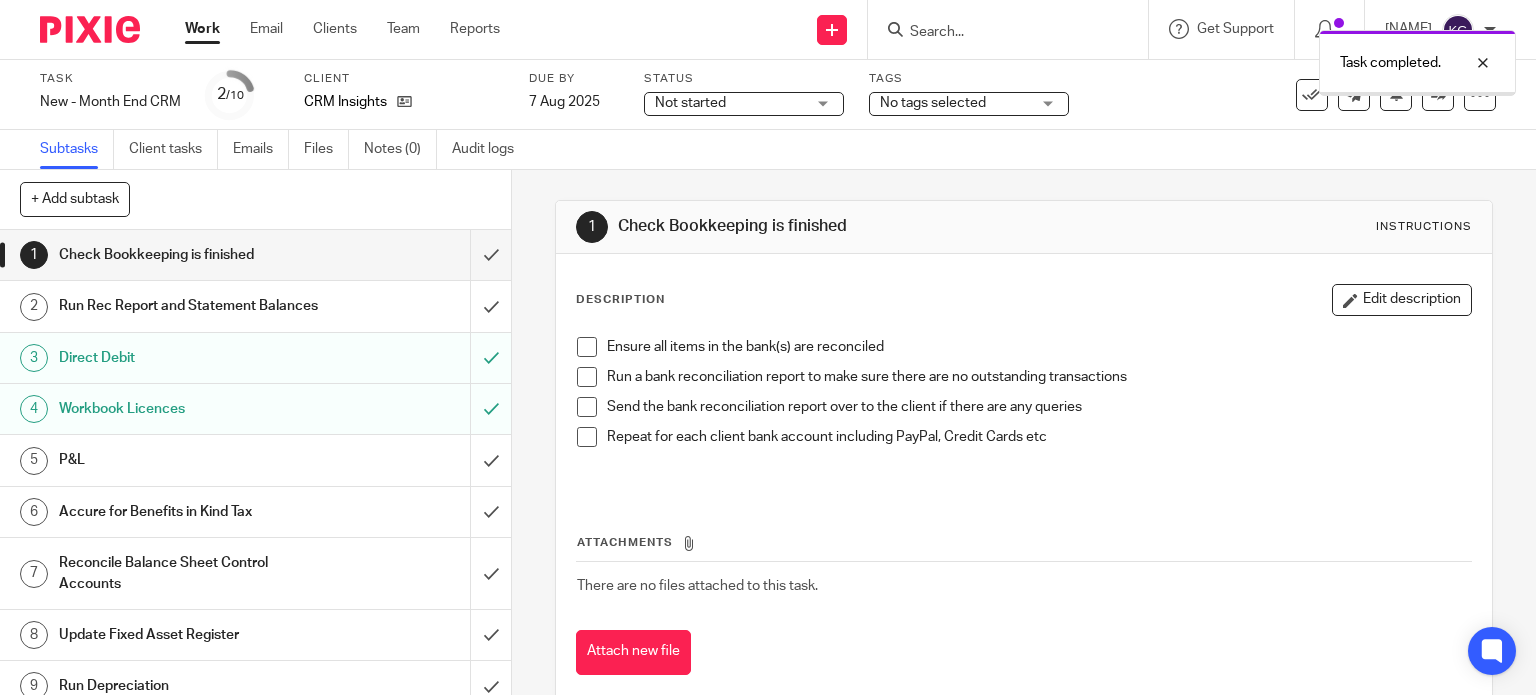 scroll, scrollTop: 0, scrollLeft: 0, axis: both 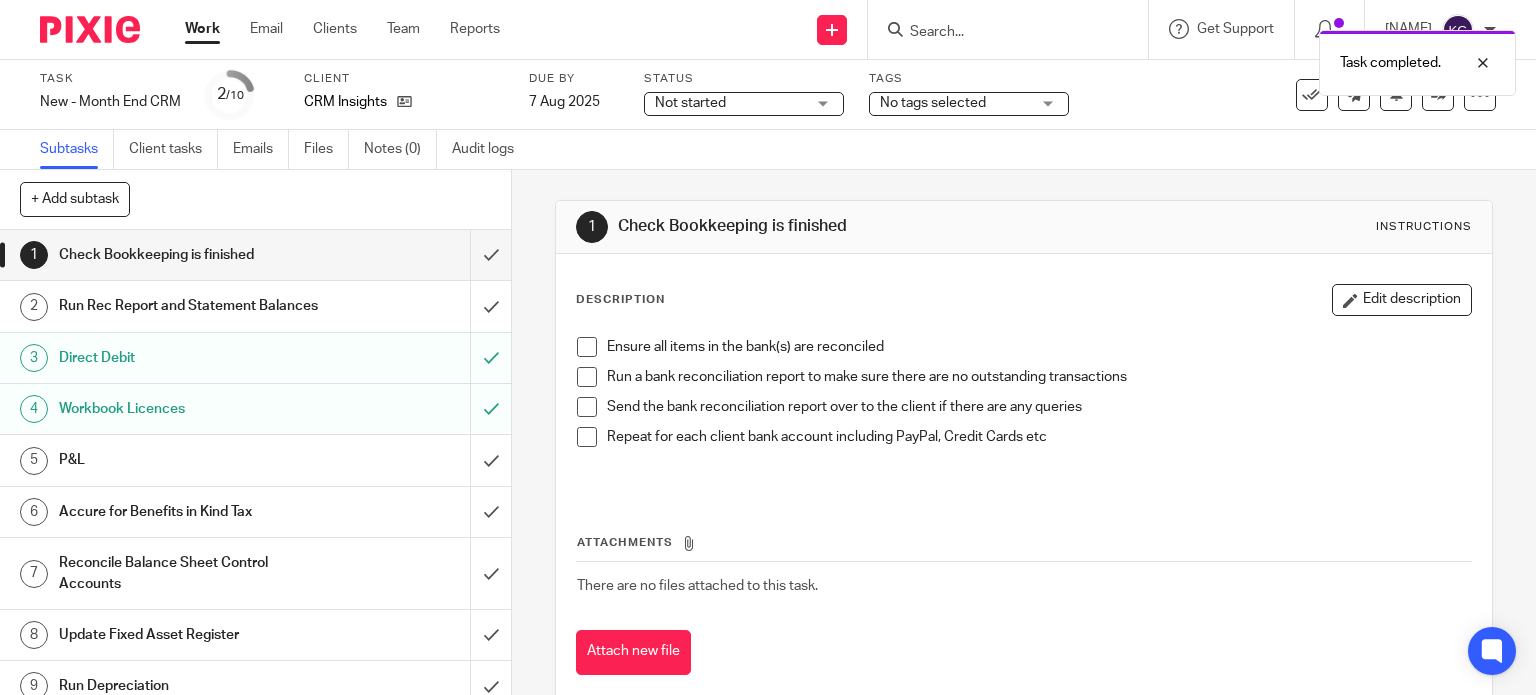 click on "P&L" at bounding box center (254, 460) 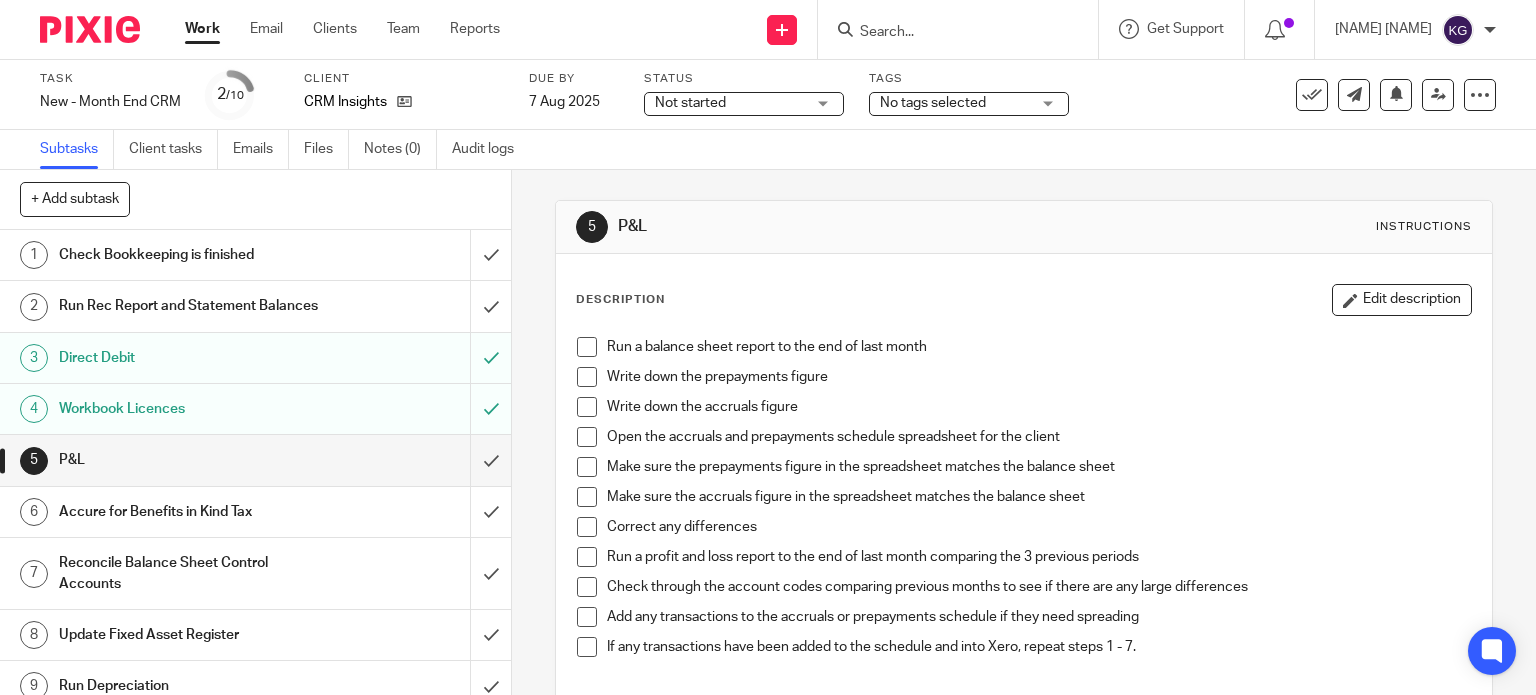 scroll, scrollTop: 0, scrollLeft: 0, axis: both 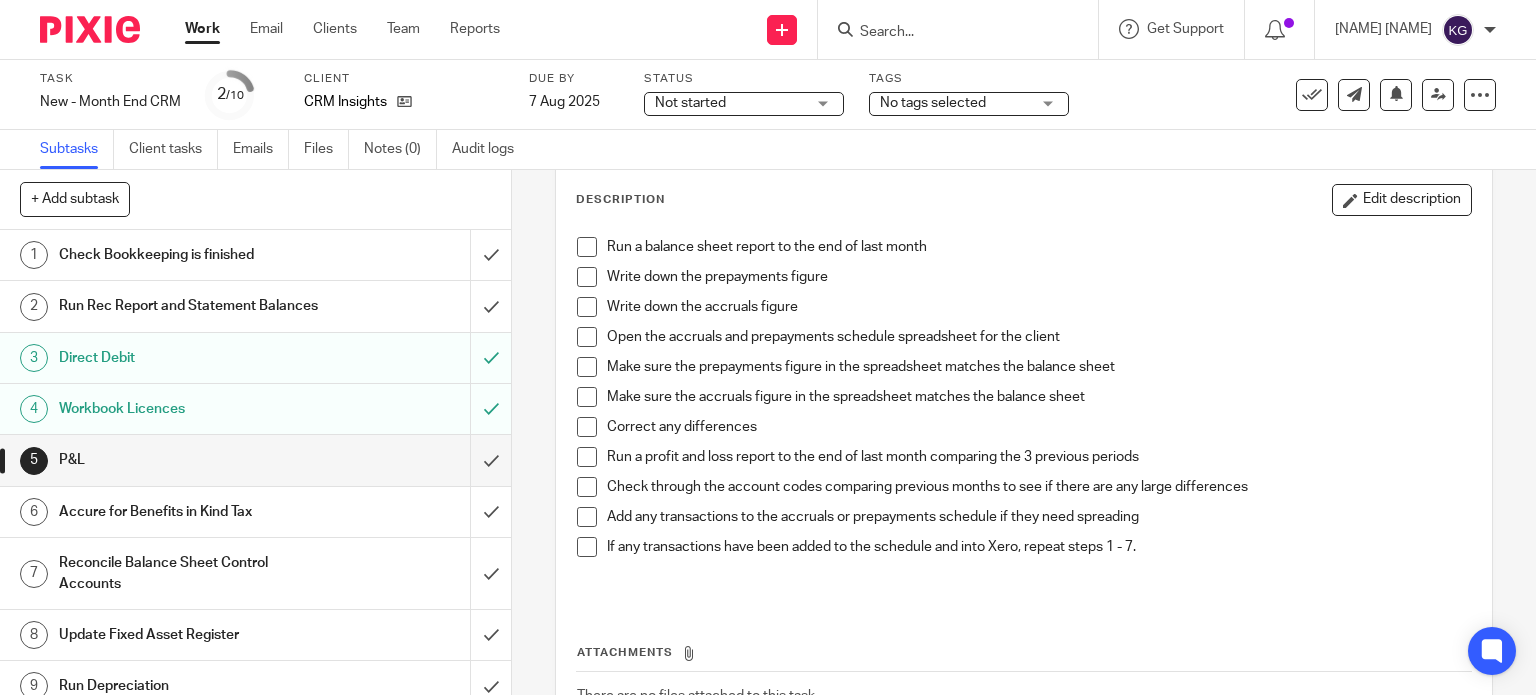click at bounding box center (587, 427) 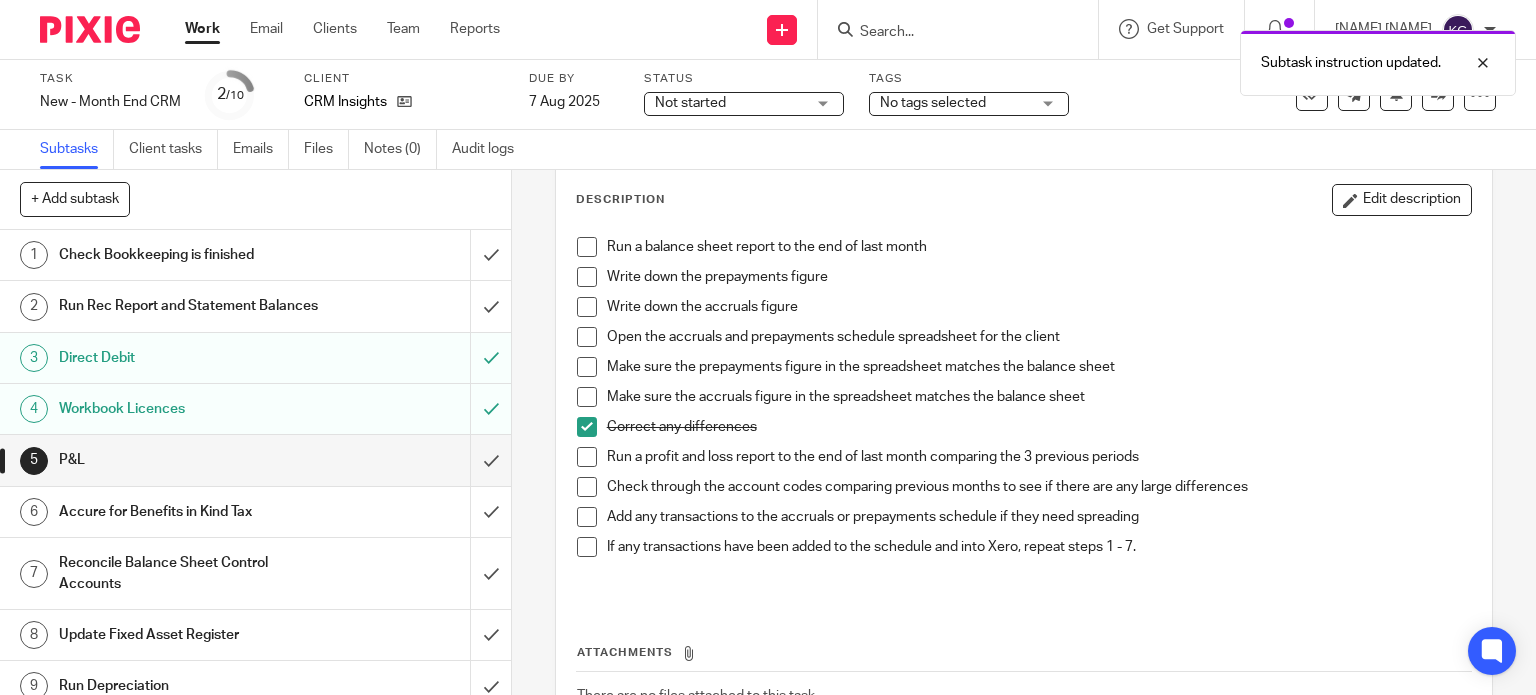 click on "Make sure the accruals figure in the spreadsheet matches the balance sheet" at bounding box center (1024, 402) 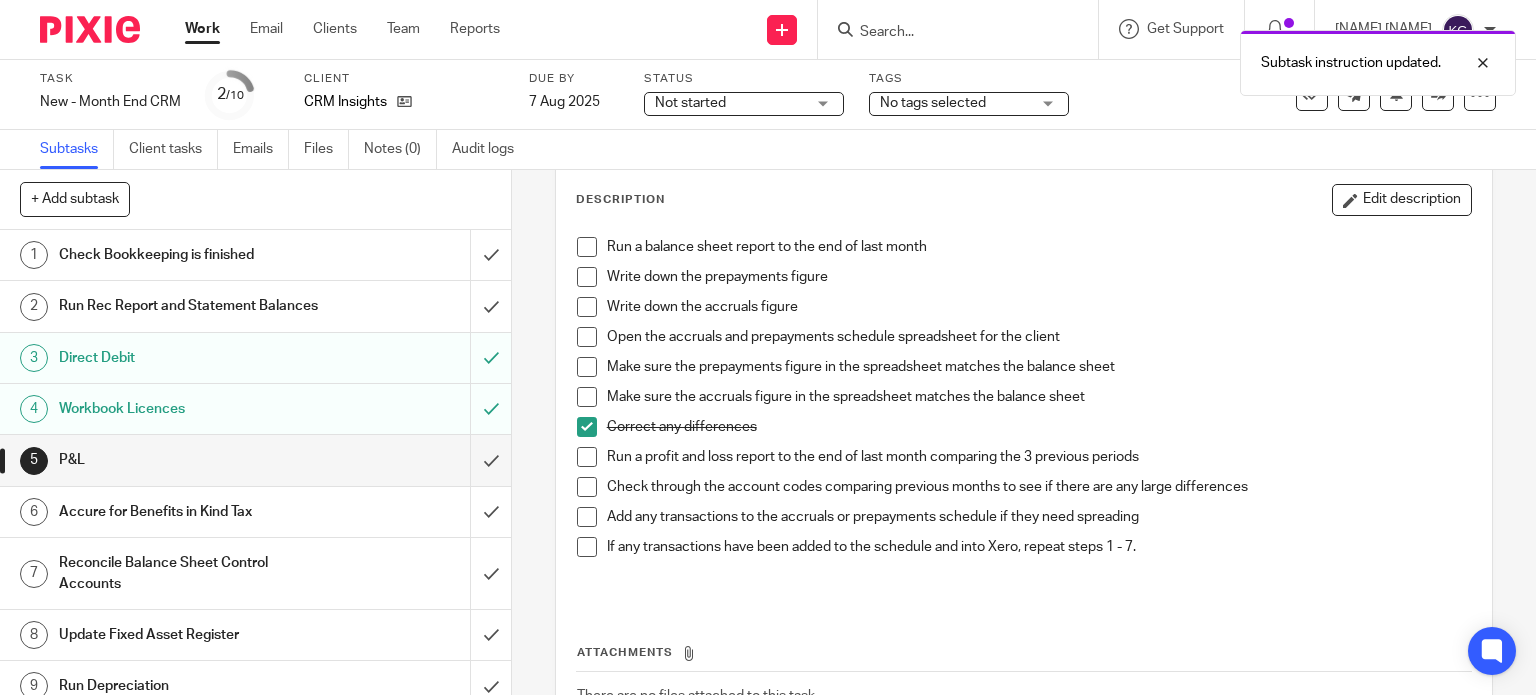 click at bounding box center [587, 397] 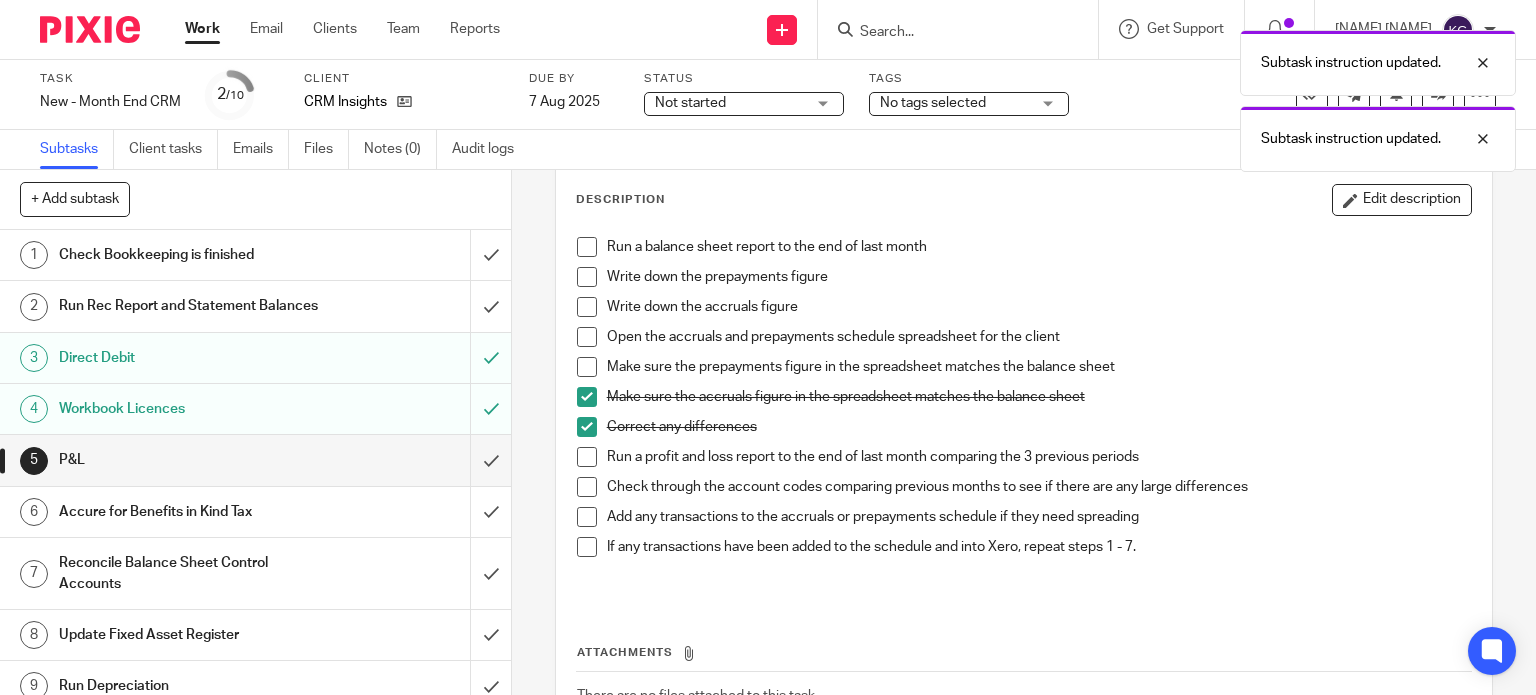 click at bounding box center [587, 367] 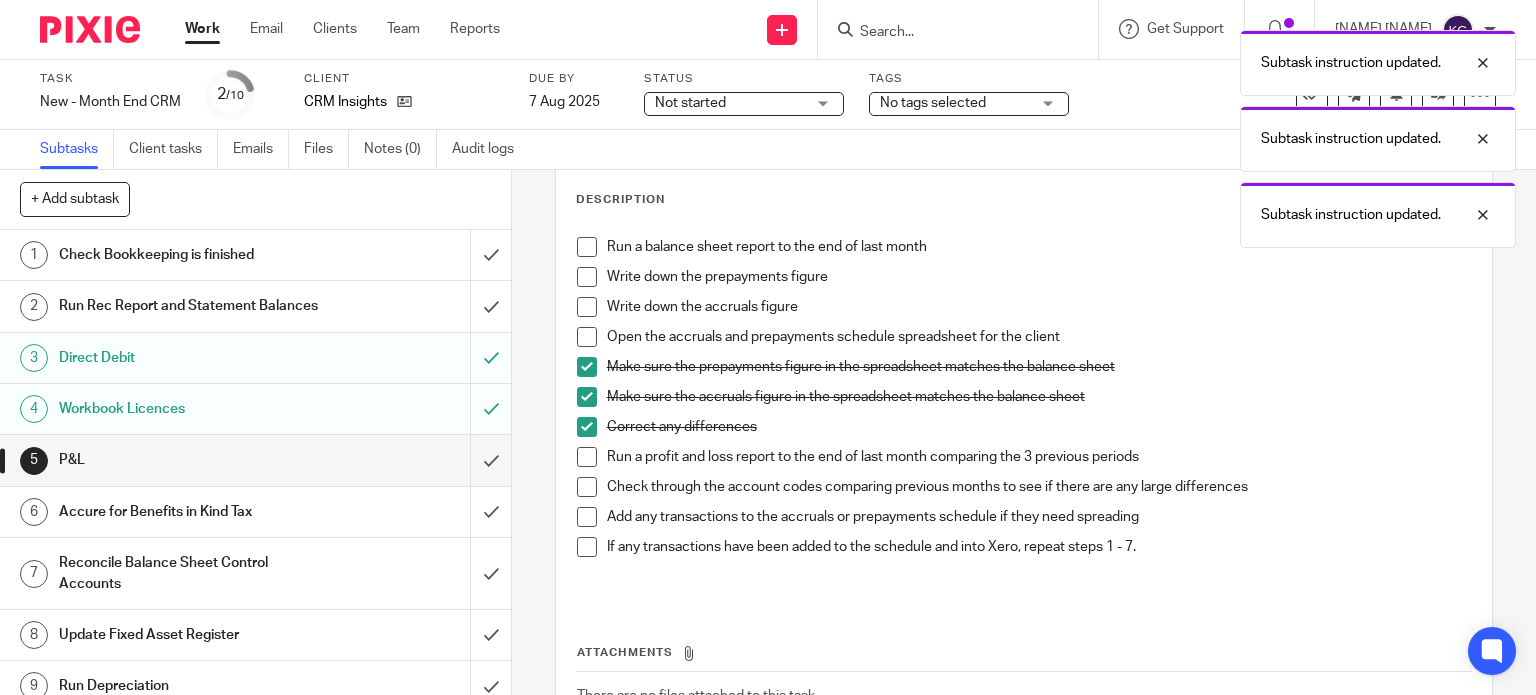 click at bounding box center [587, 337] 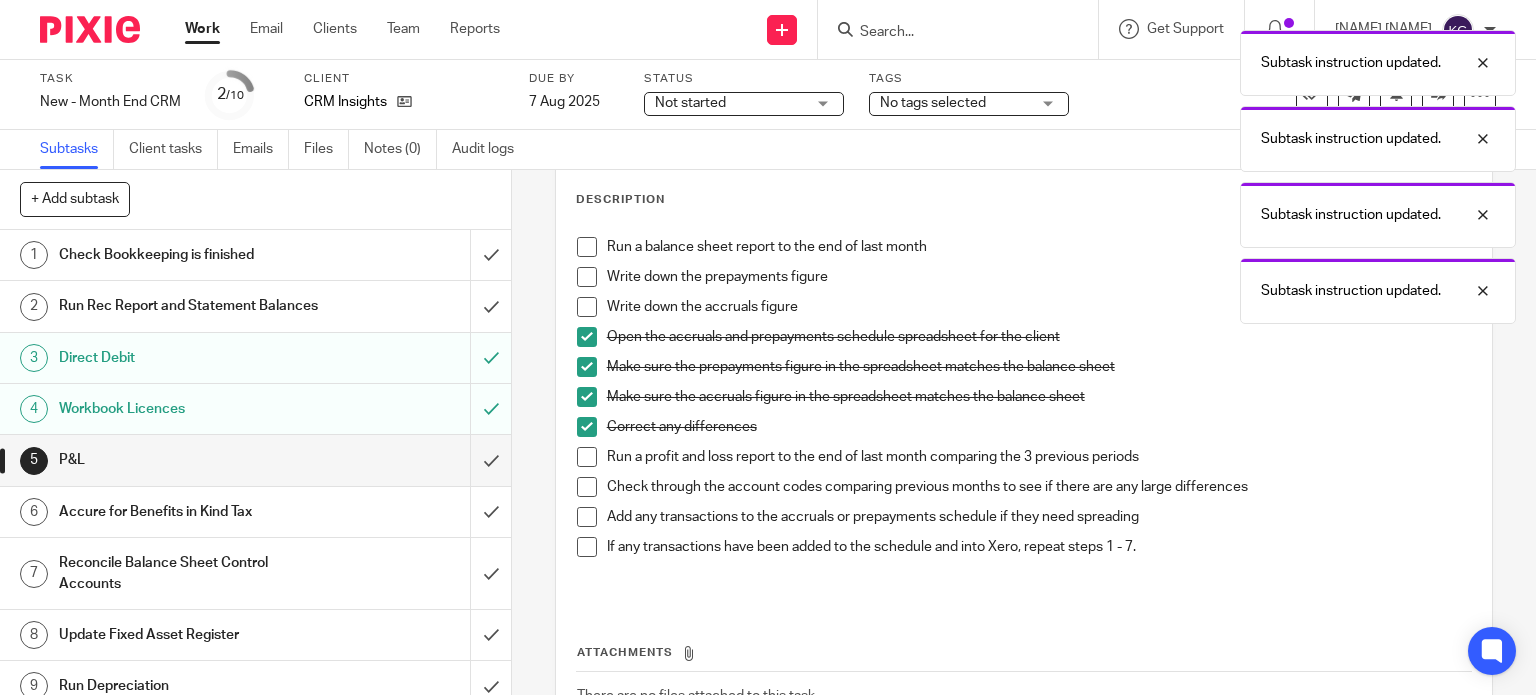 click at bounding box center (587, 307) 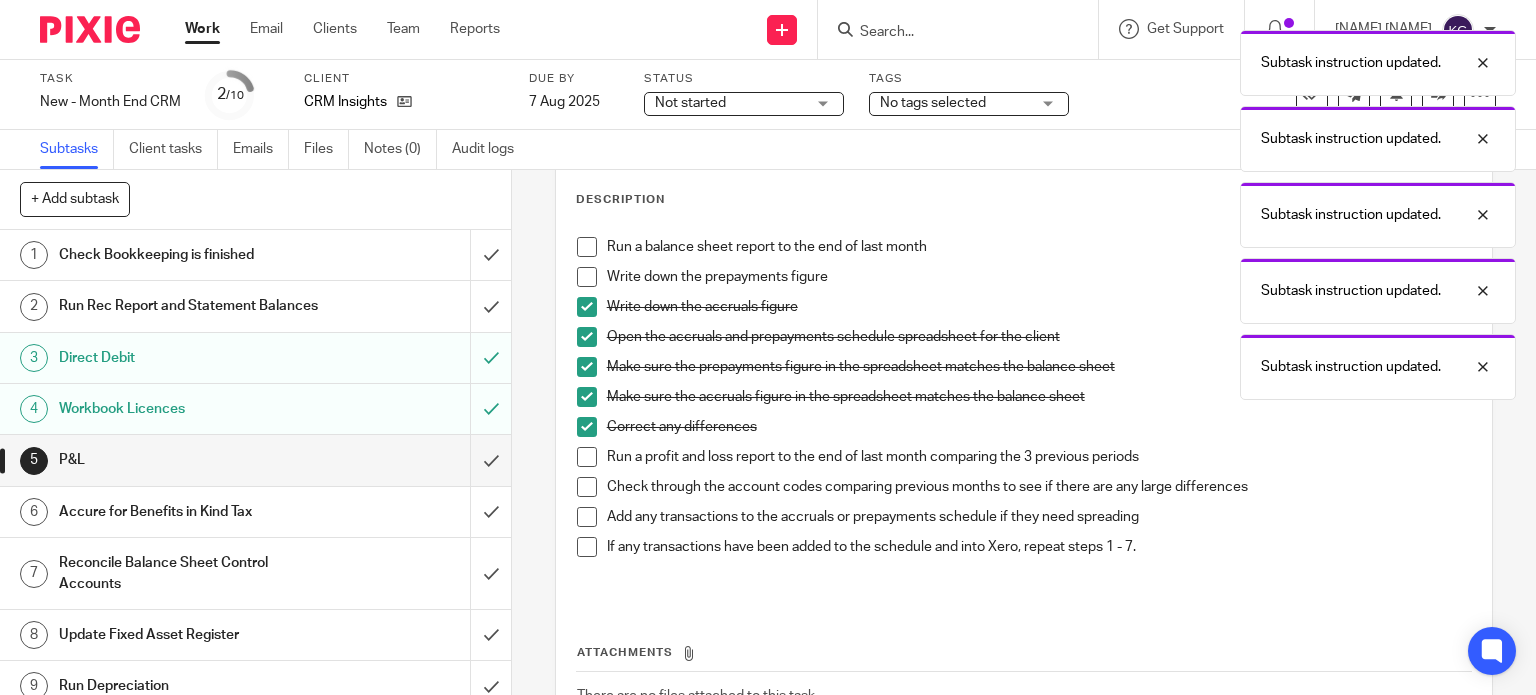 click at bounding box center [587, 277] 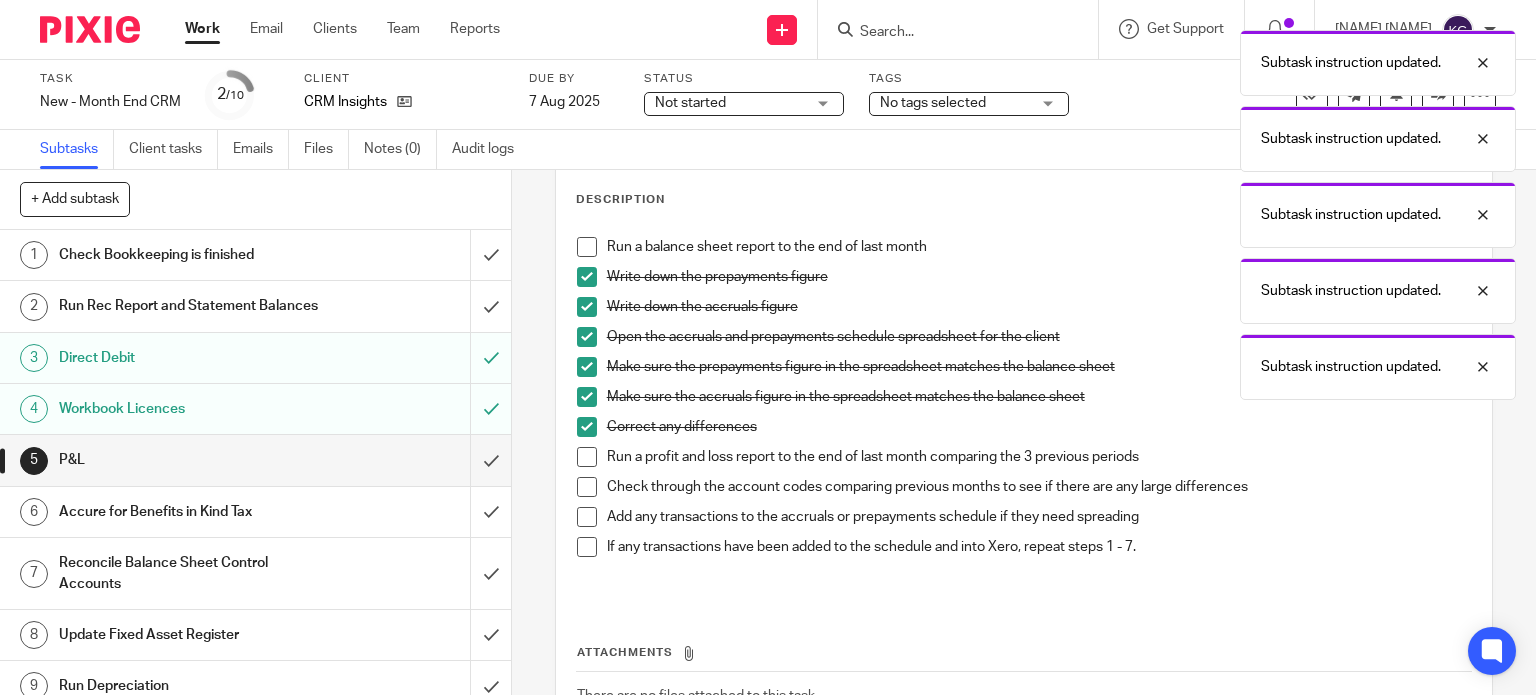 click at bounding box center (587, 247) 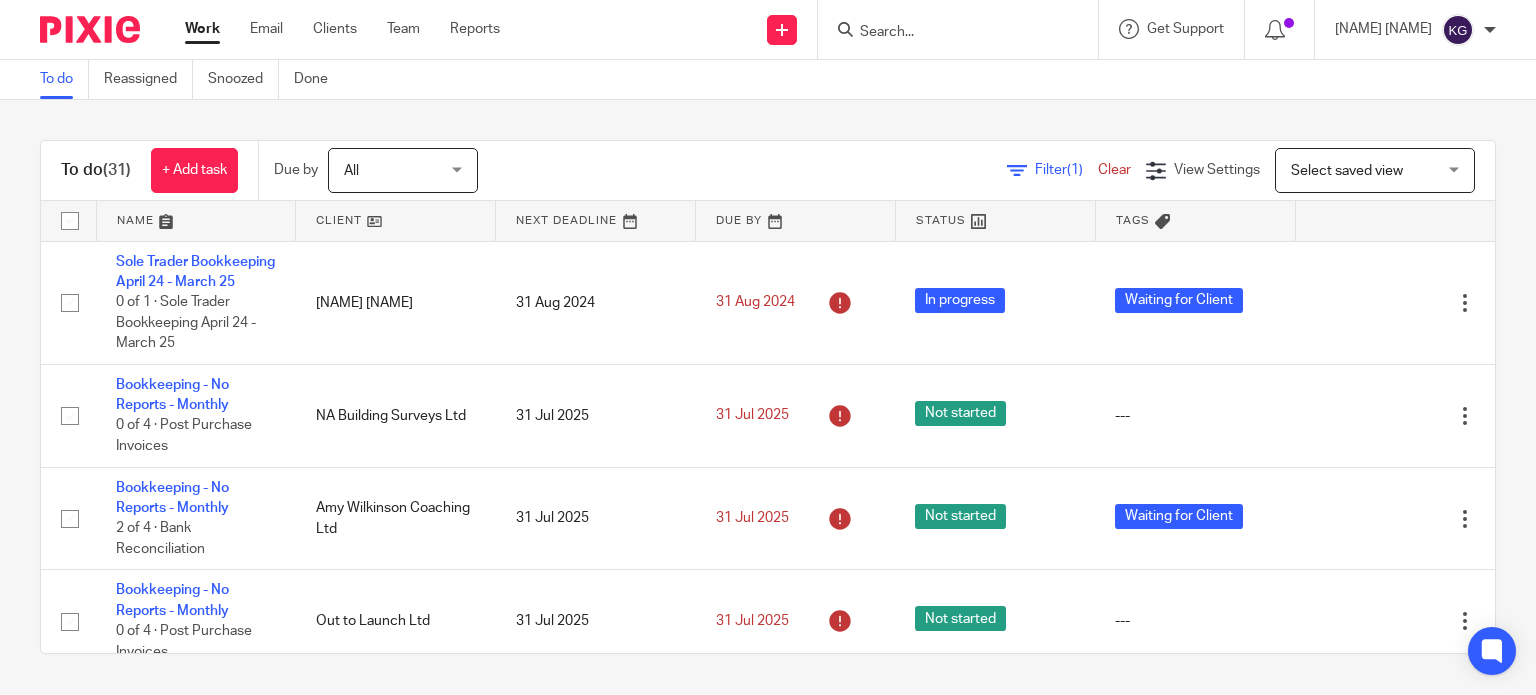 scroll, scrollTop: 0, scrollLeft: 0, axis: both 